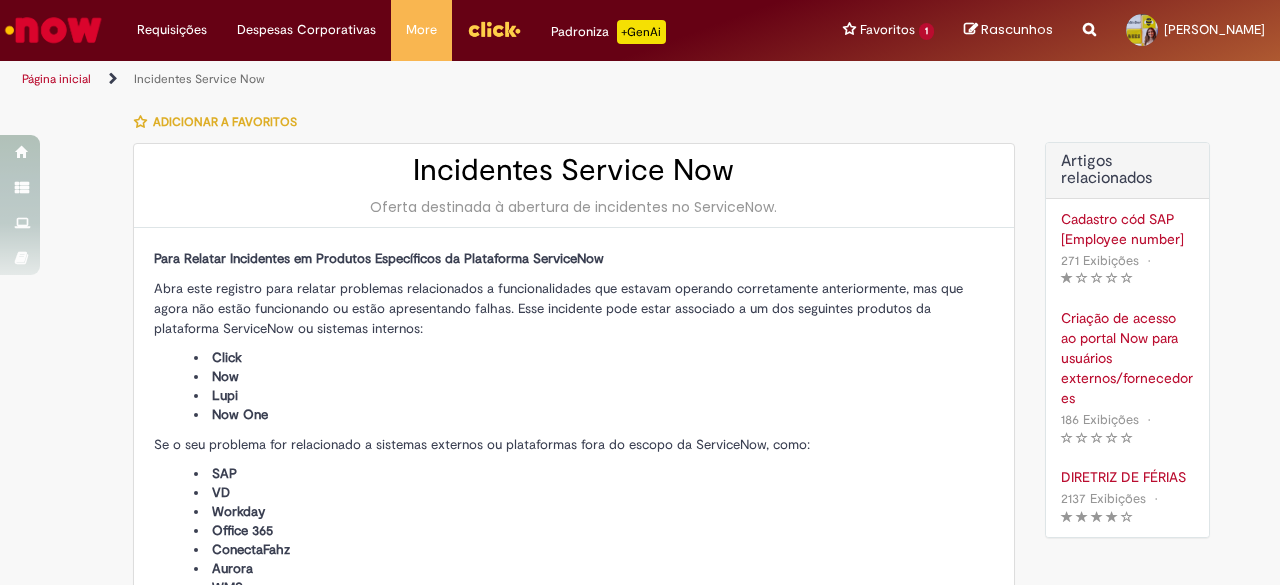 scroll, scrollTop: 0, scrollLeft: 0, axis: both 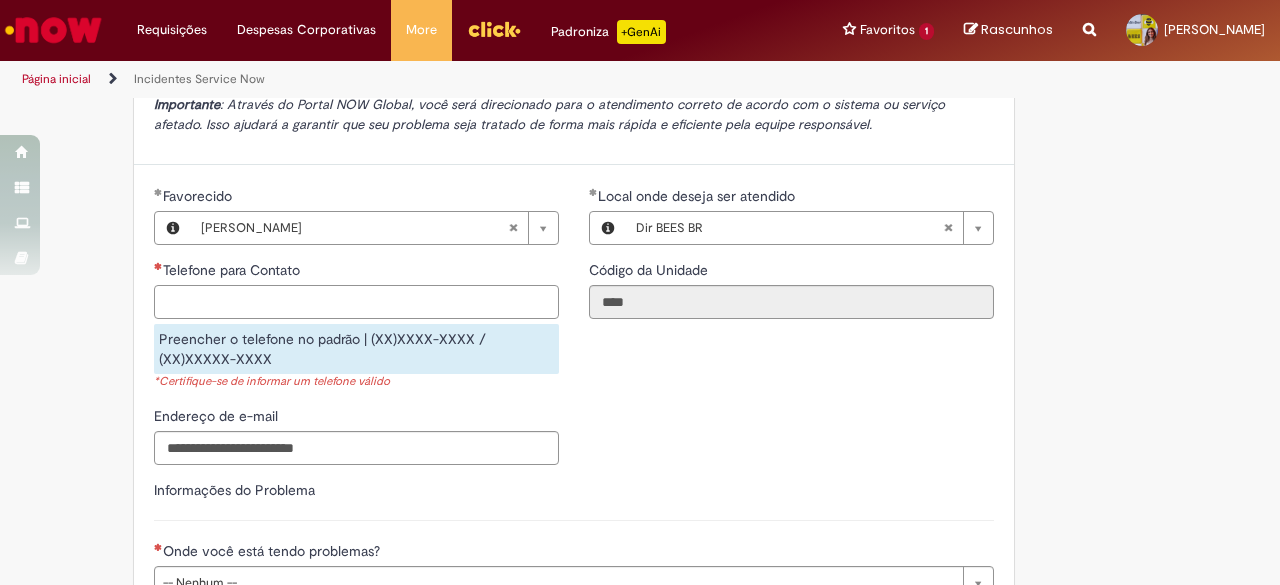 click on "Telefone para Contato" at bounding box center [356, 302] 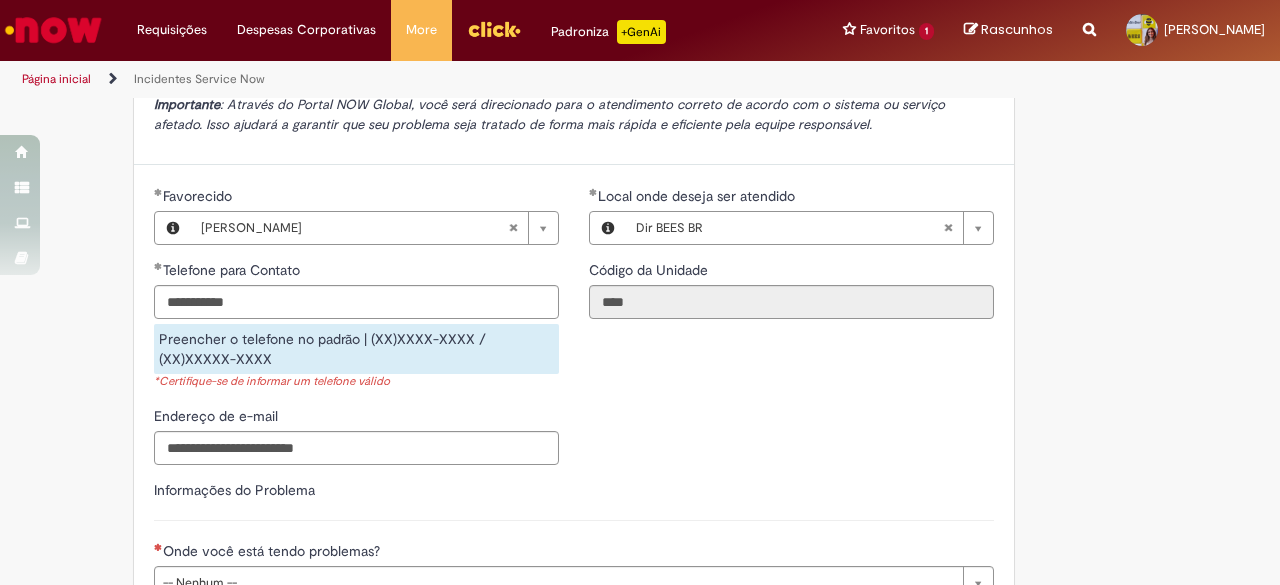 type on "**********" 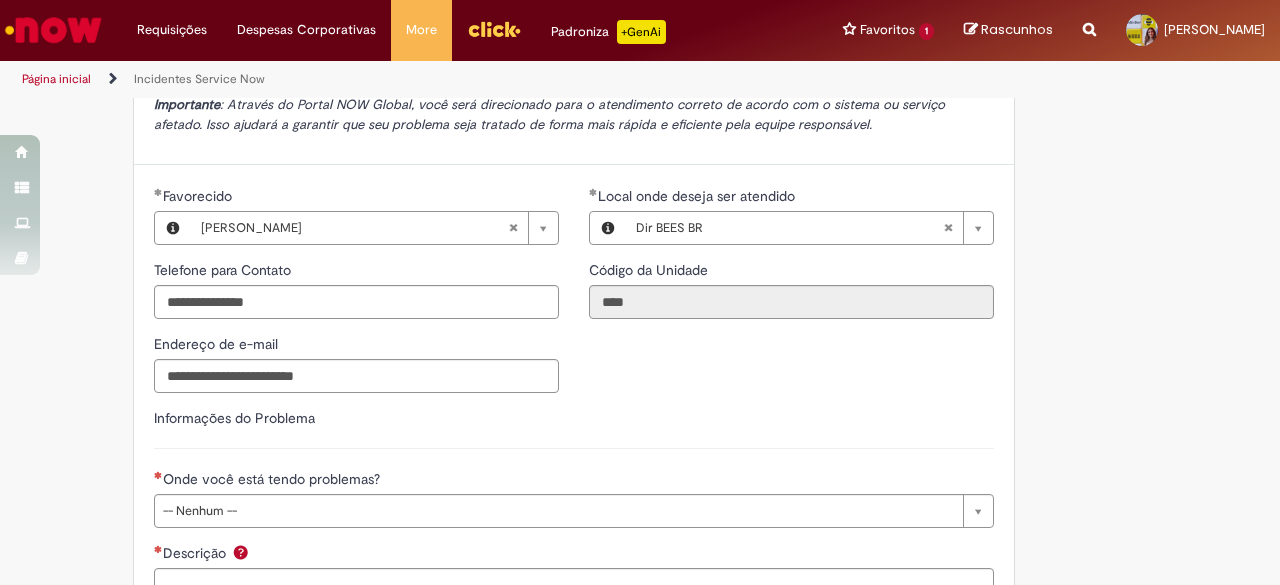 click on "**********" at bounding box center [574, 438] 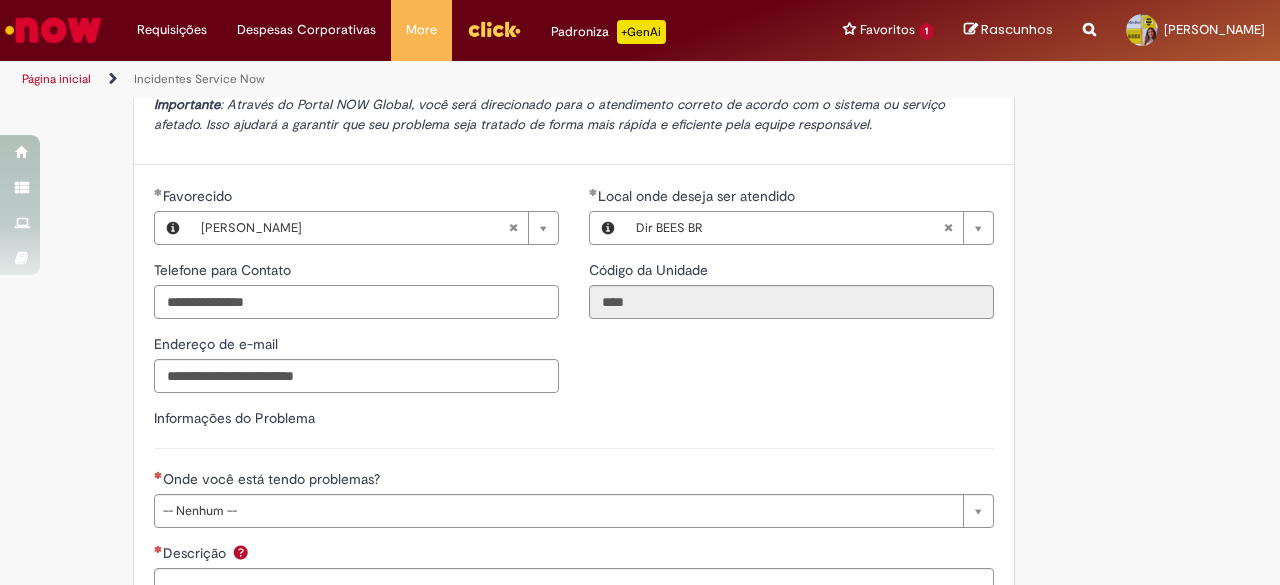 click on "**********" at bounding box center (356, 302) 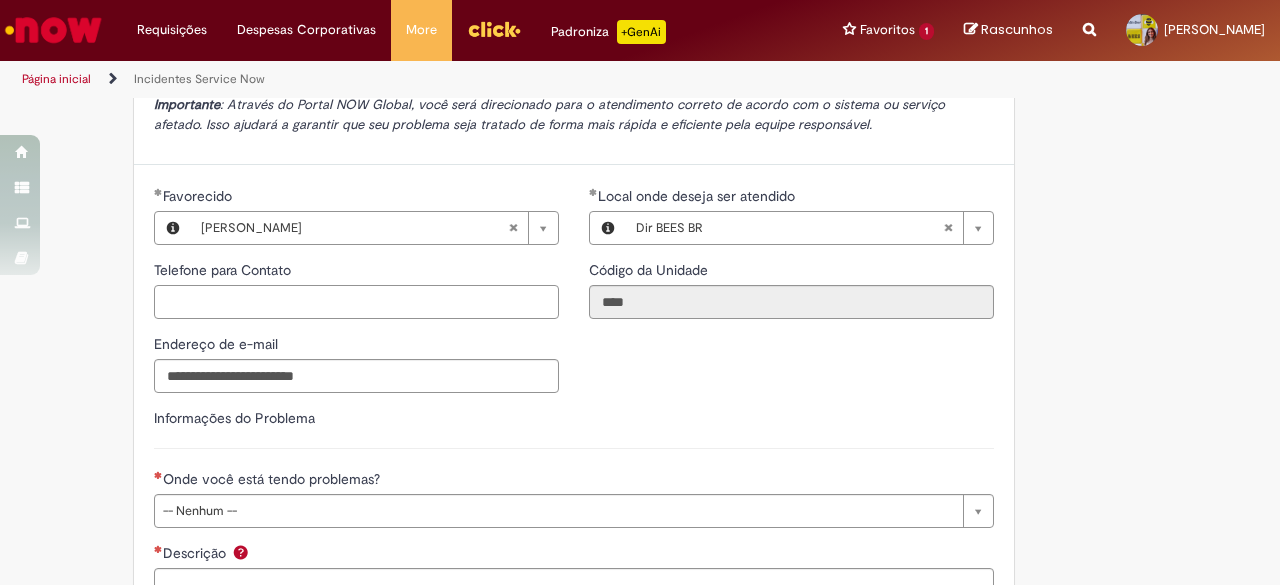drag, startPoint x: 463, startPoint y: 301, endPoint x: 589, endPoint y: 320, distance: 127.424484 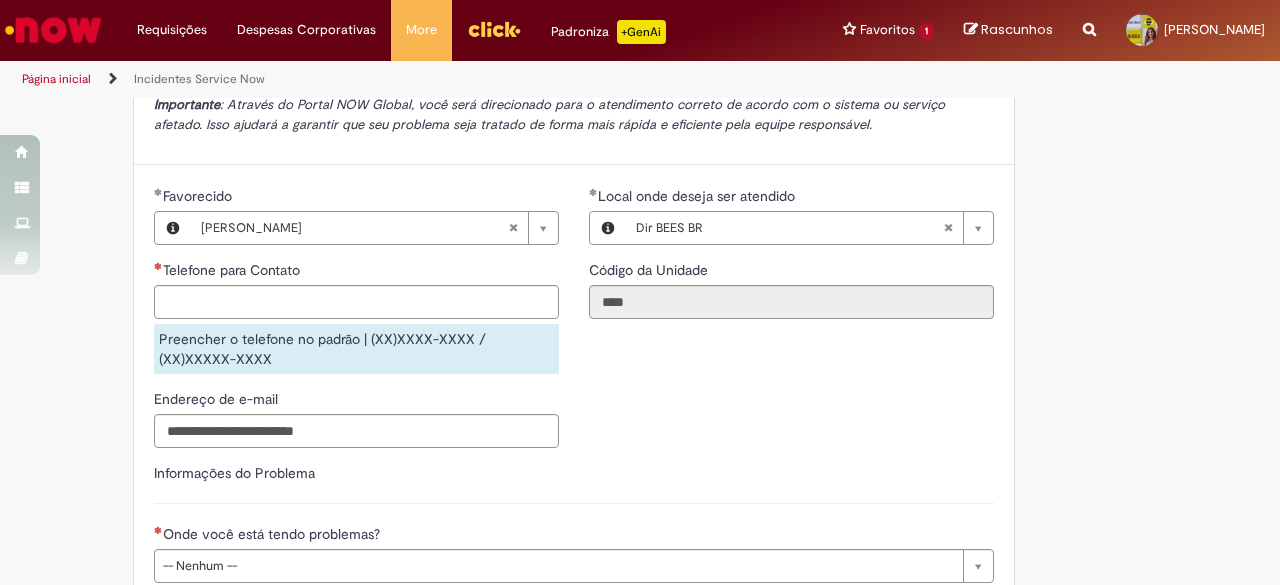 click on "**********" at bounding box center [574, 324] 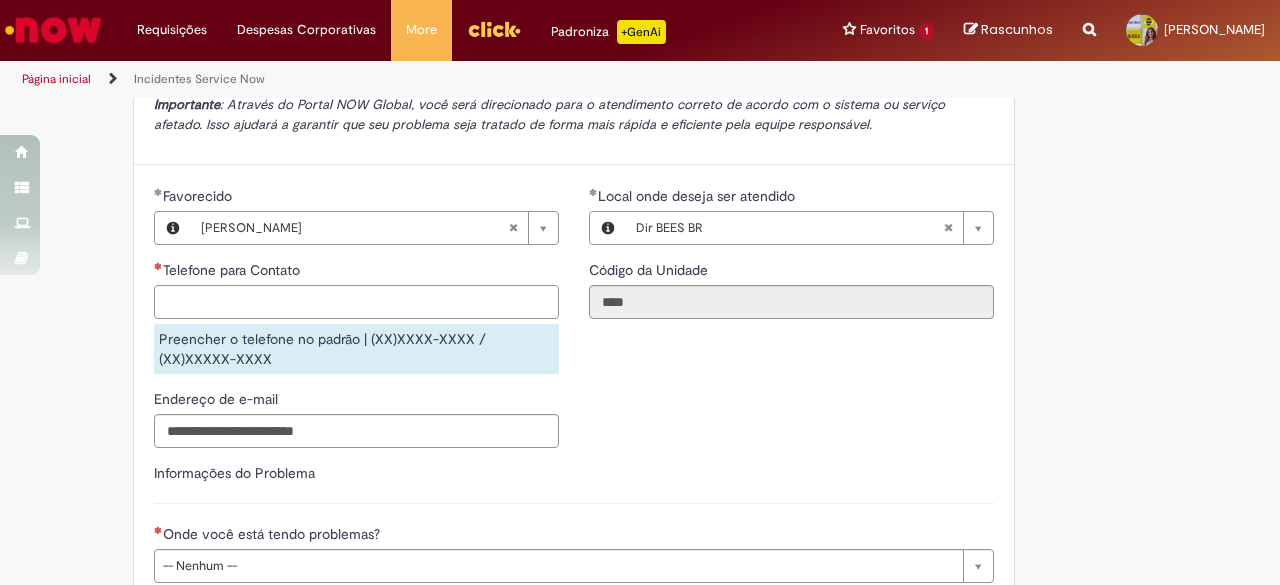 click on "Telefone para Contato" at bounding box center (356, 302) 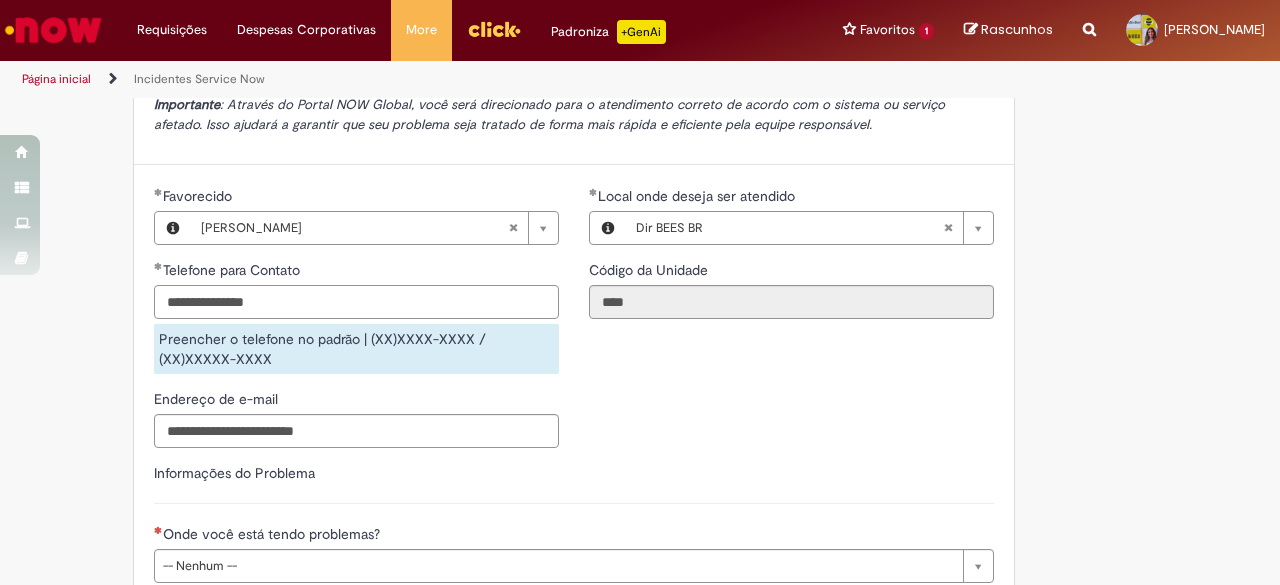 type on "**********" 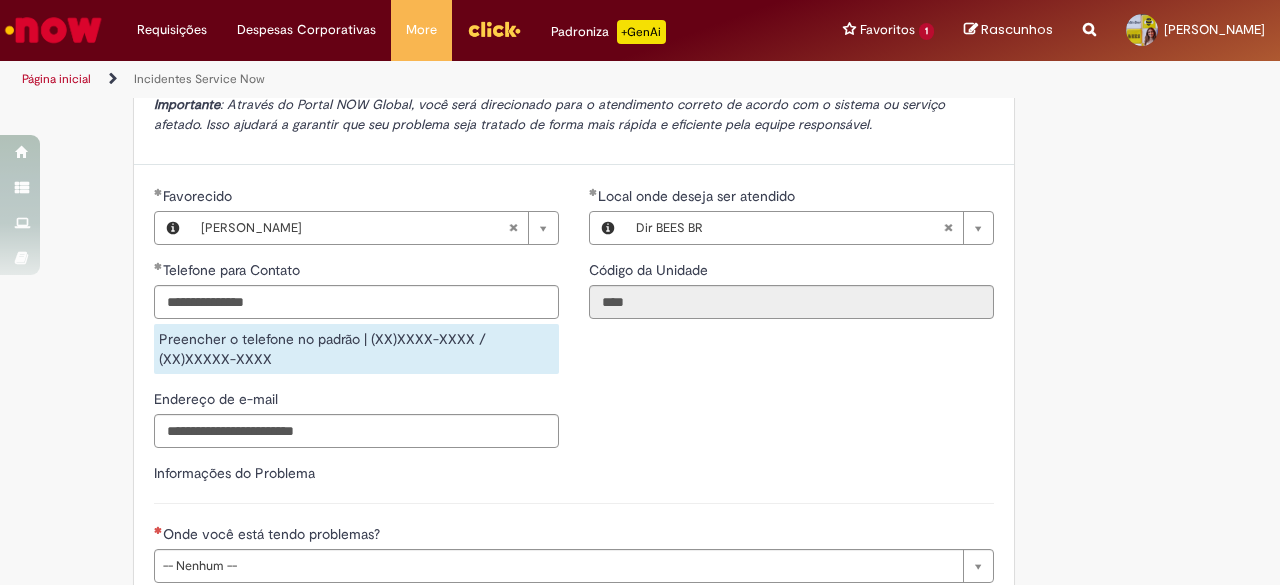 click on "**********" at bounding box center [574, 324] 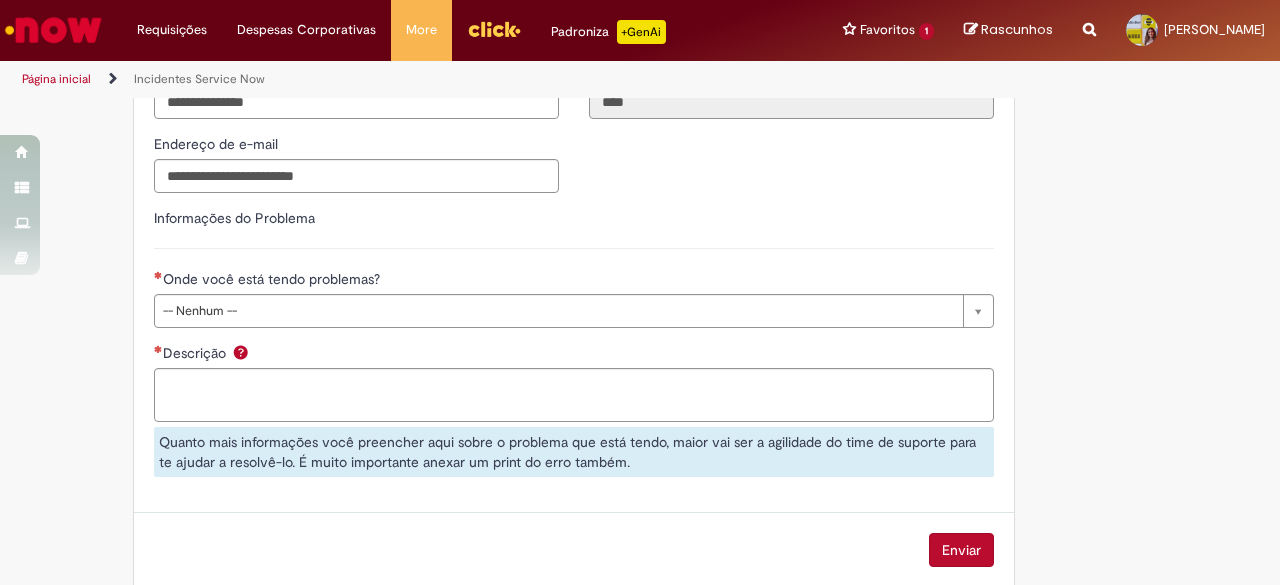 scroll, scrollTop: 700, scrollLeft: 0, axis: vertical 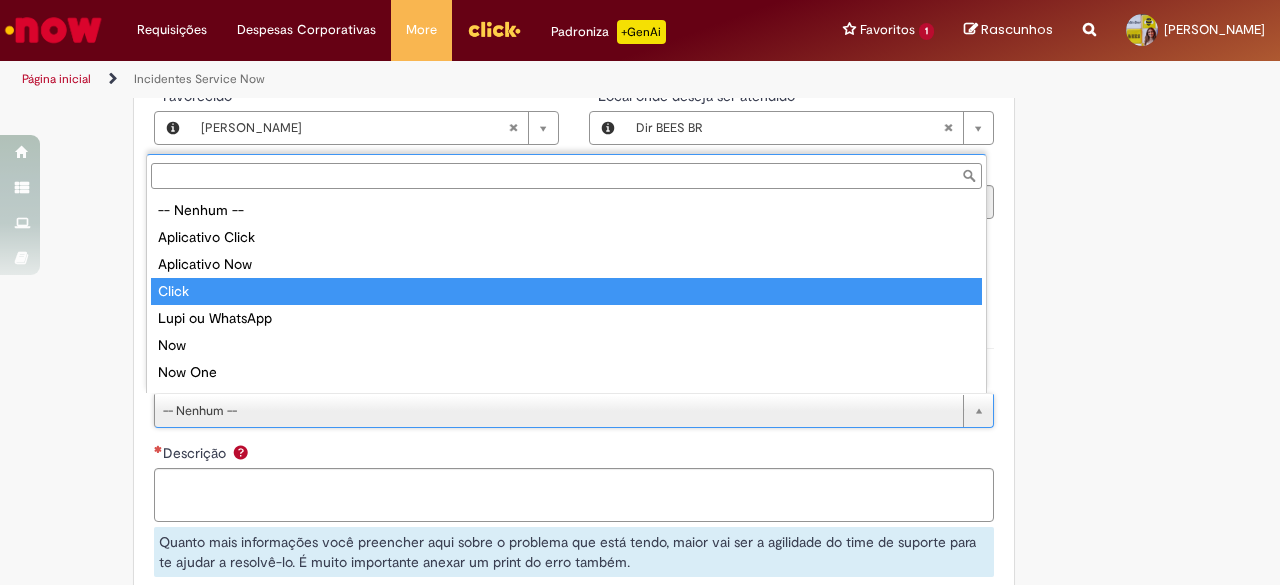 type on "*****" 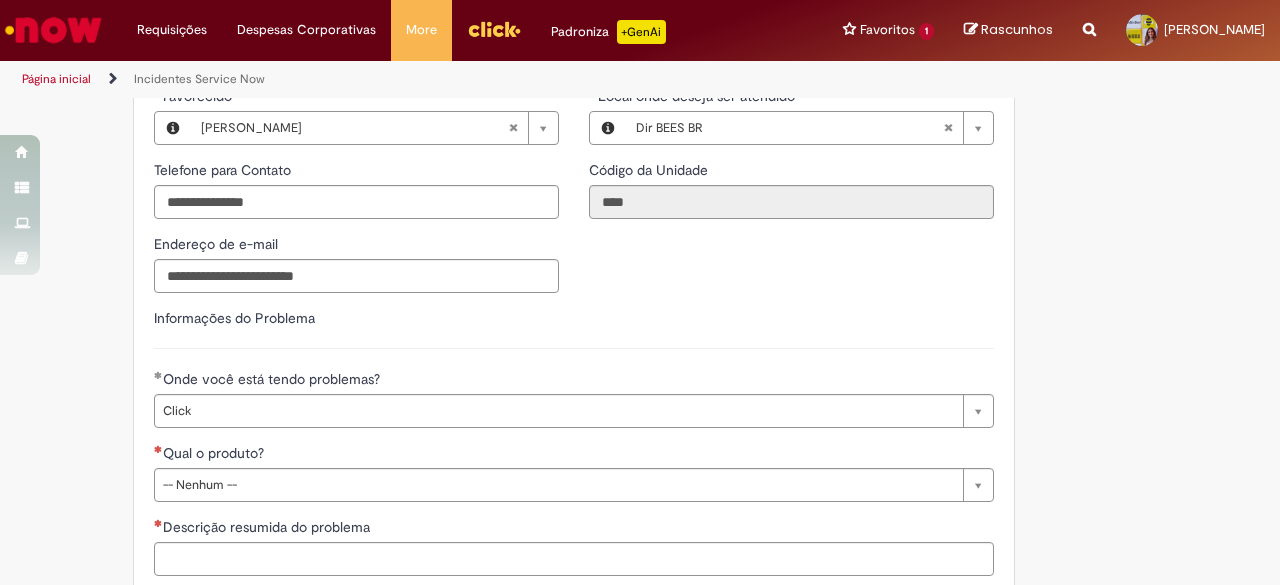 click on "Informações do Problema" at bounding box center [574, 328] 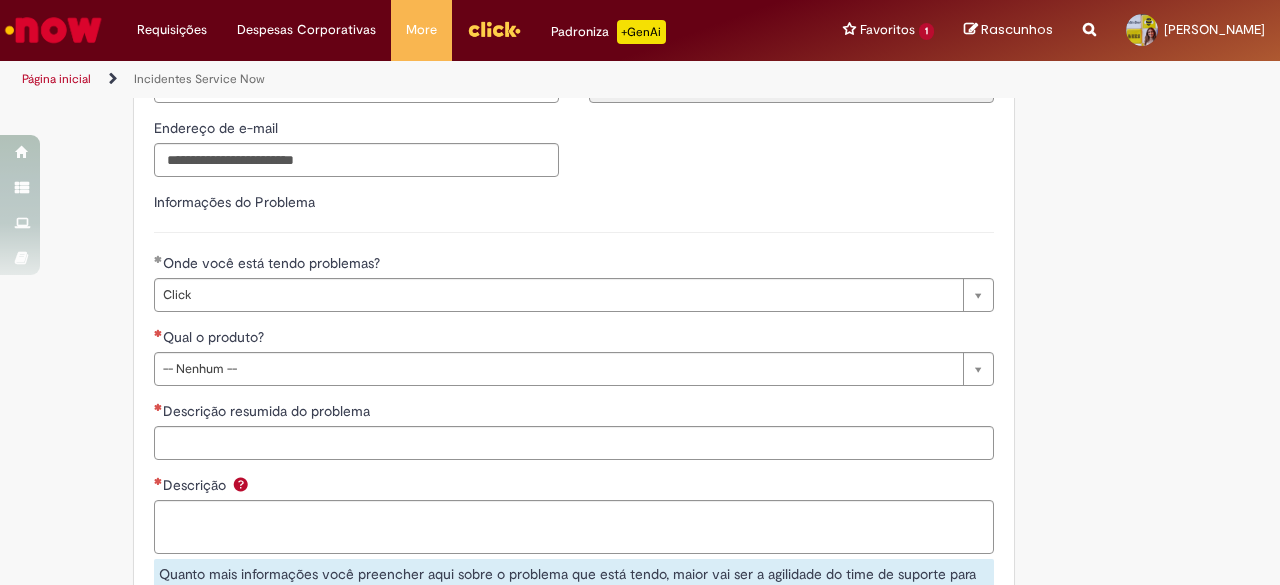scroll, scrollTop: 900, scrollLeft: 0, axis: vertical 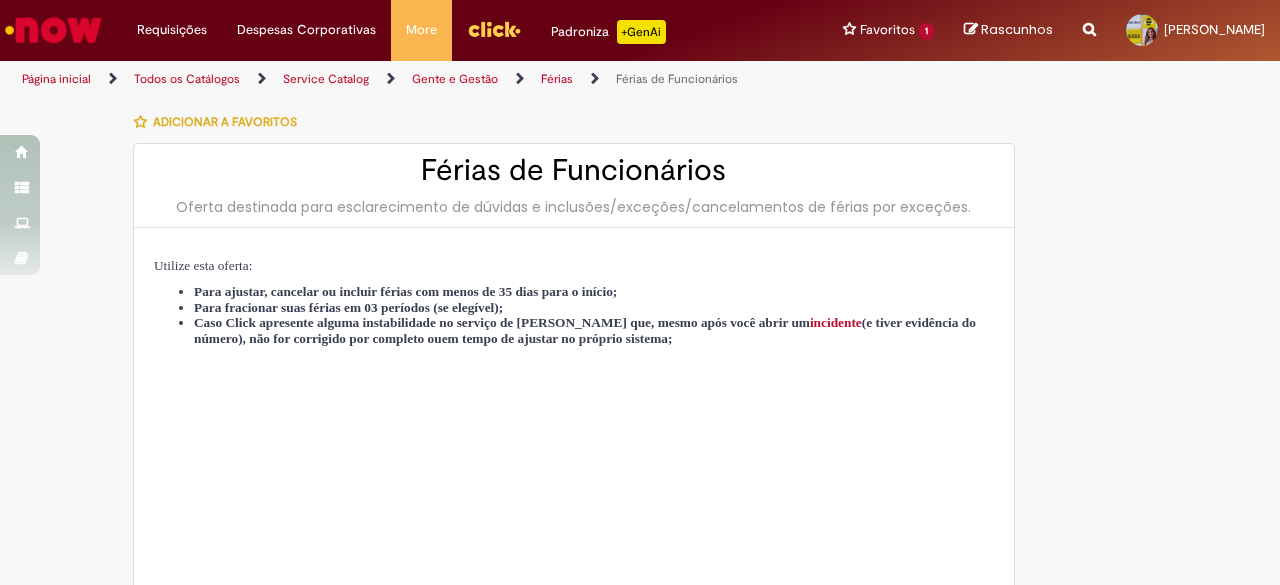 type on "********" 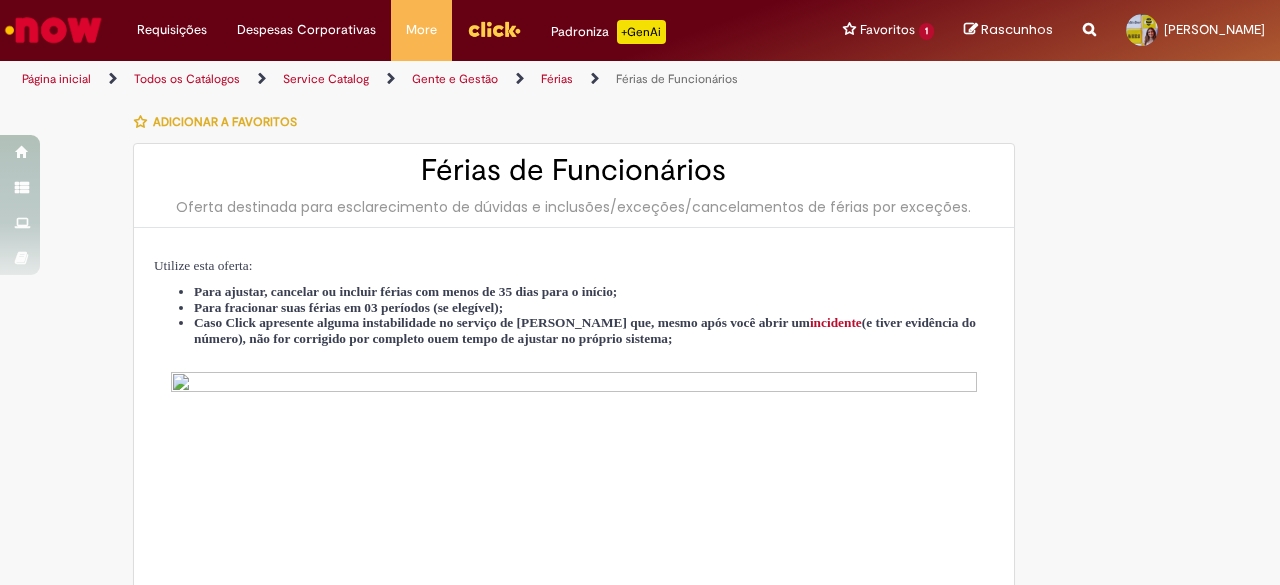 type on "**********" 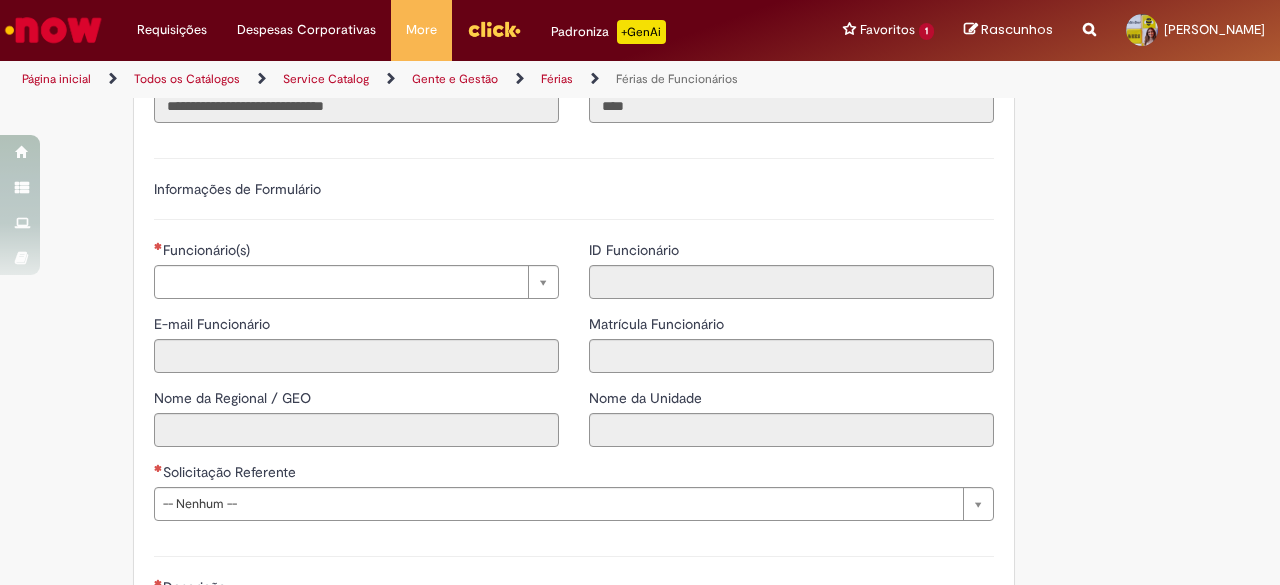scroll, scrollTop: 1400, scrollLeft: 0, axis: vertical 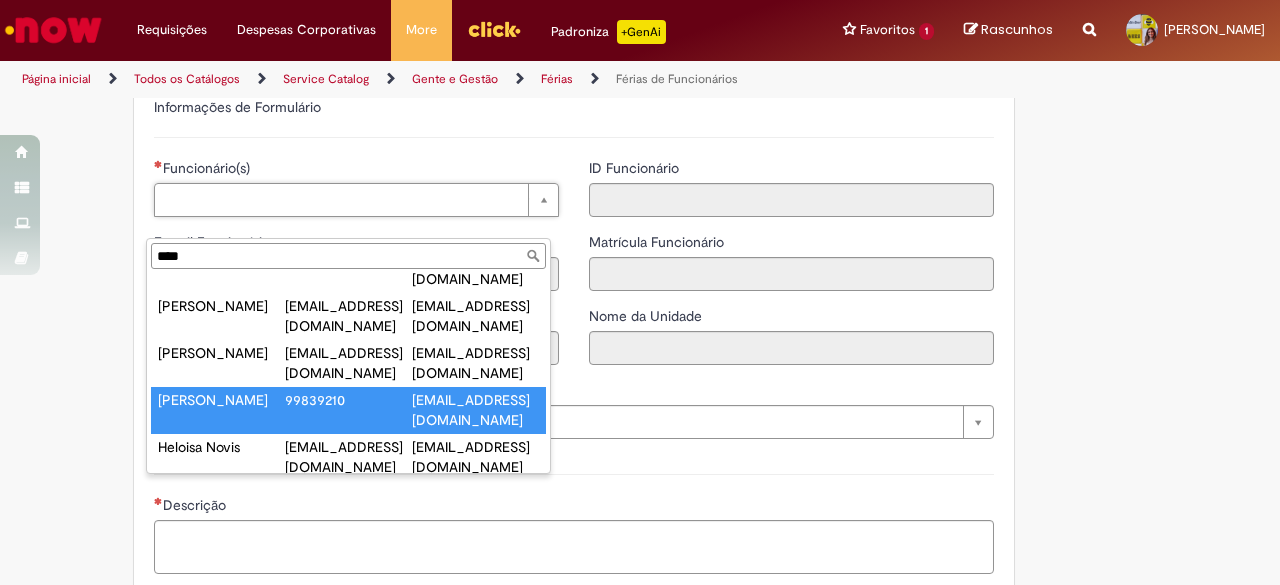 type on "****" 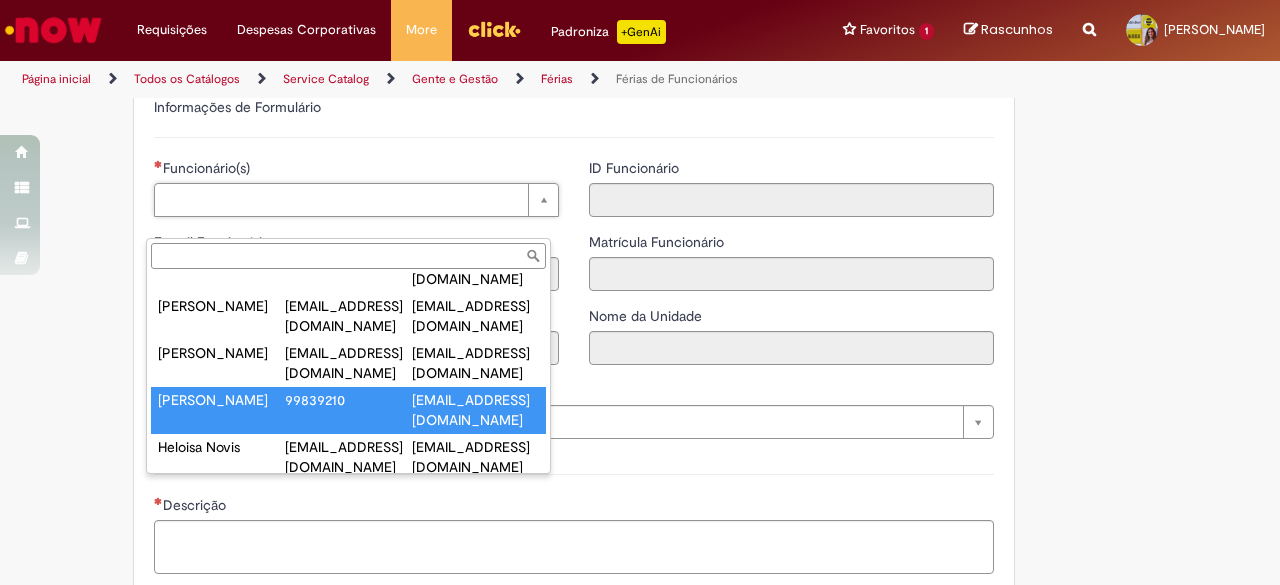 type on "**********" 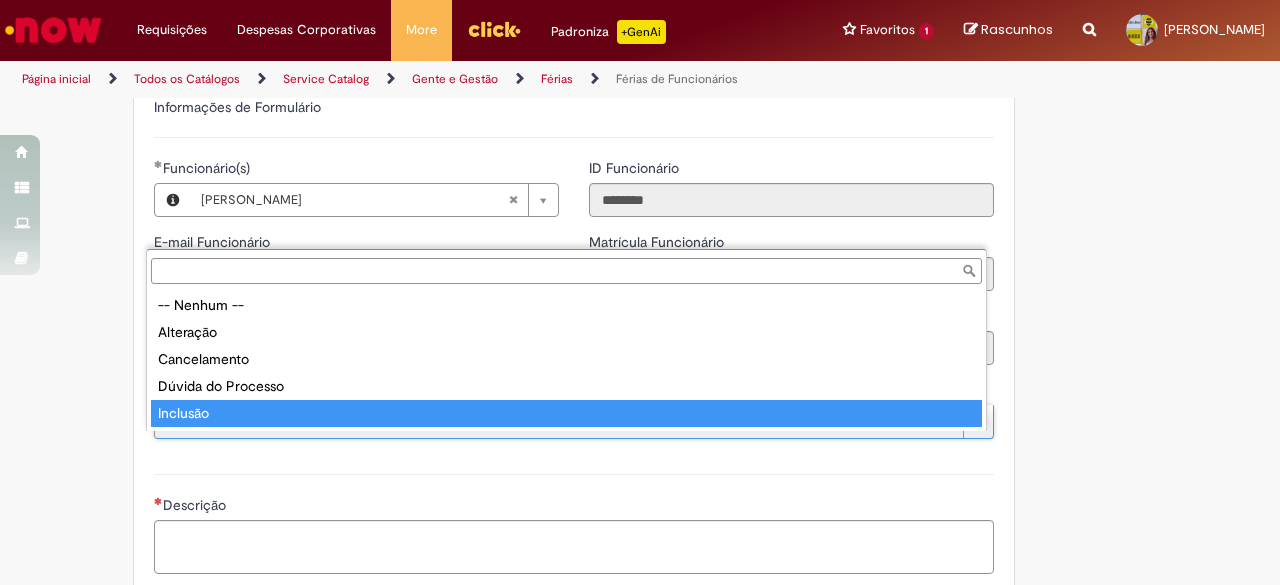 type on "********" 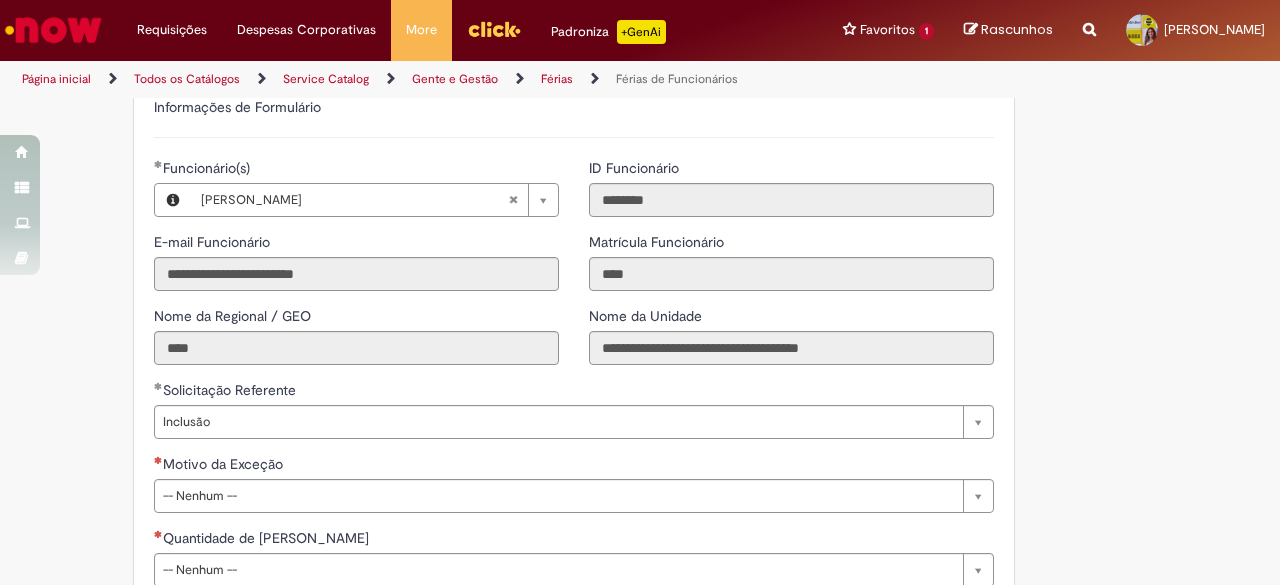 click on "Solicitação Referente" at bounding box center [574, 392] 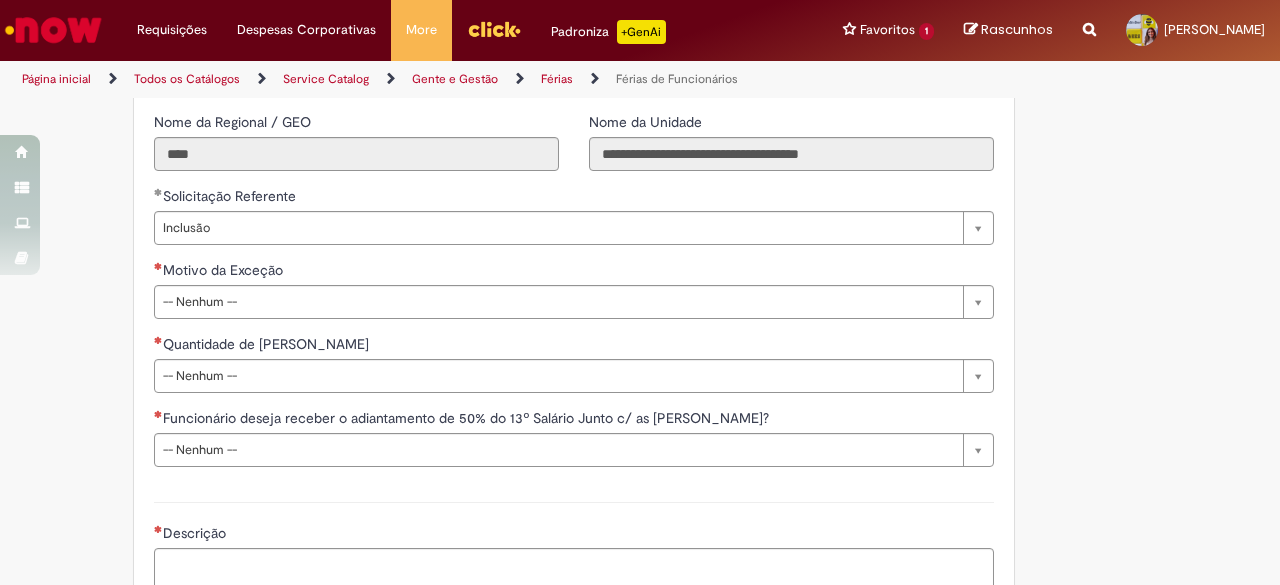 scroll, scrollTop: 1600, scrollLeft: 0, axis: vertical 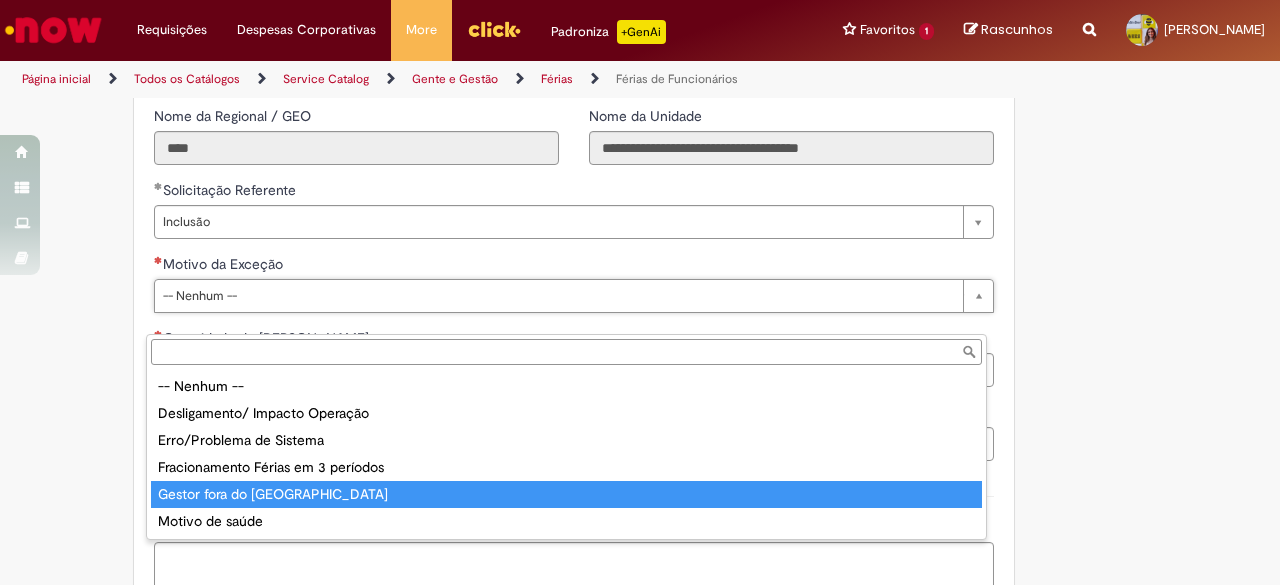 type on "**********" 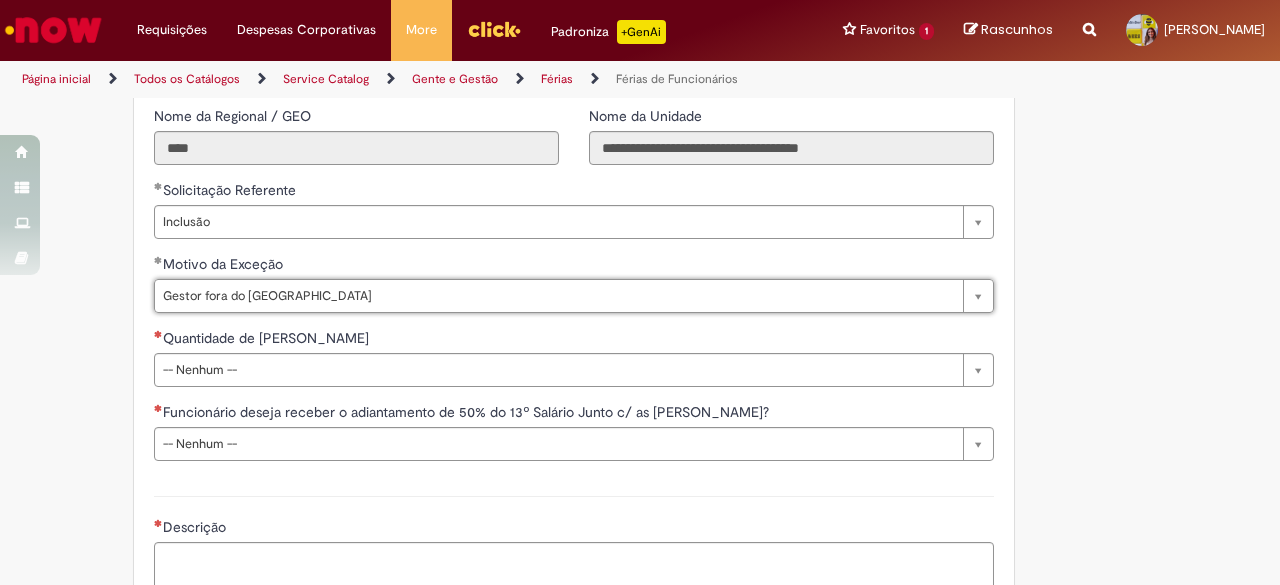 click on "Funcionário deseja receber o adiantamento de 50% do 13º Salário Junto c/ as [PERSON_NAME]?" at bounding box center (468, 412) 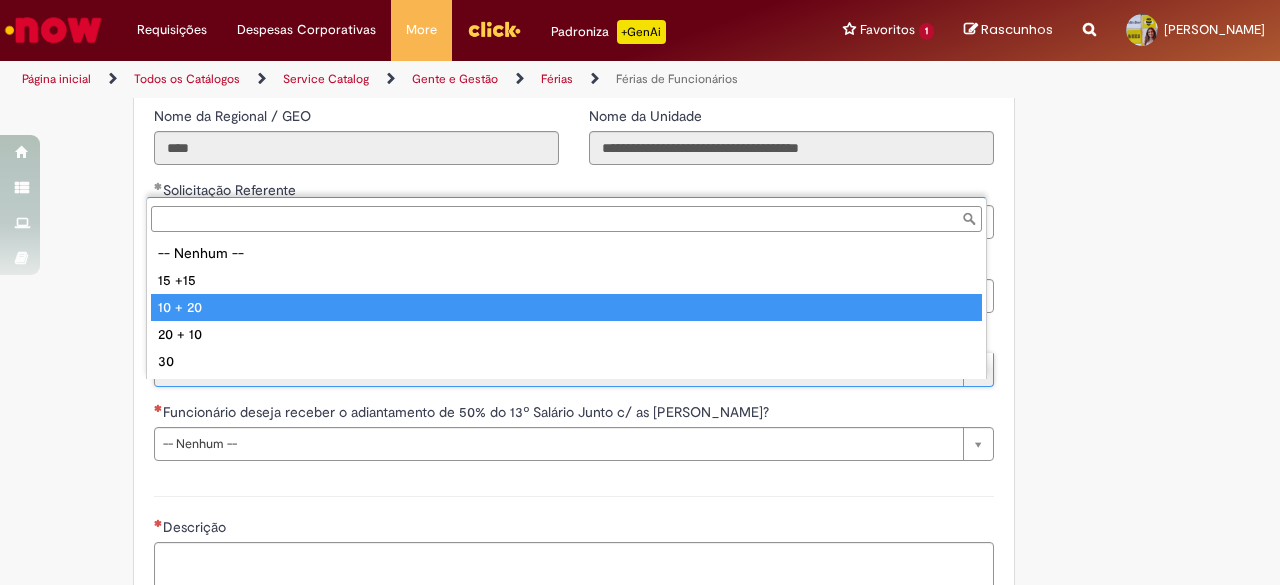 type on "*******" 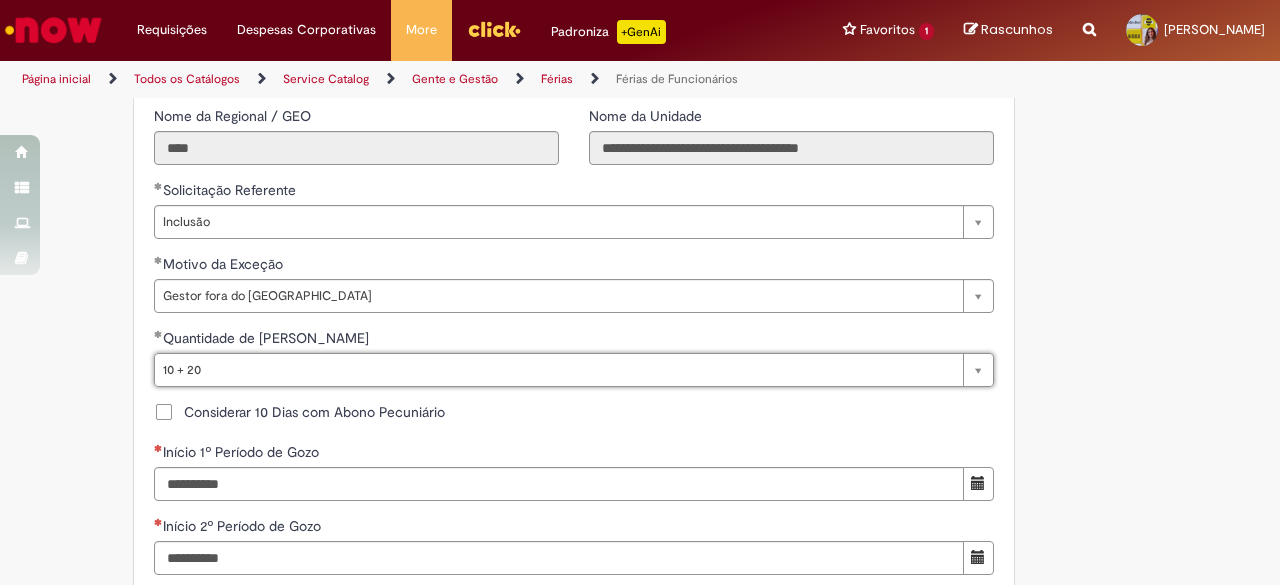 click on "**********" at bounding box center [574, 422] 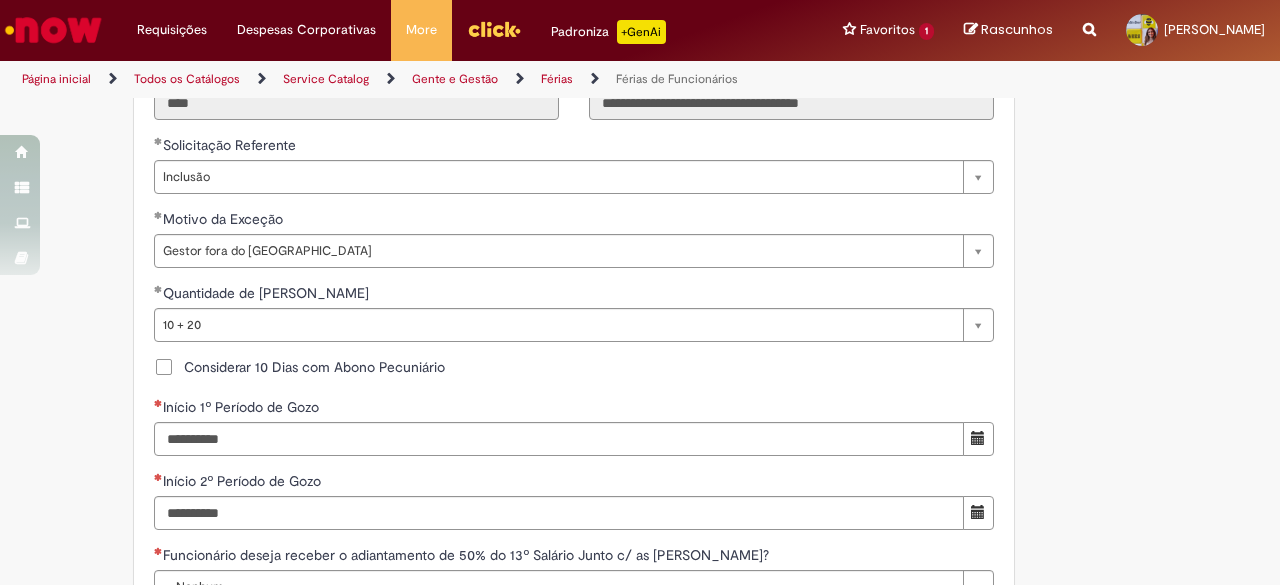 scroll, scrollTop: 1600, scrollLeft: 0, axis: vertical 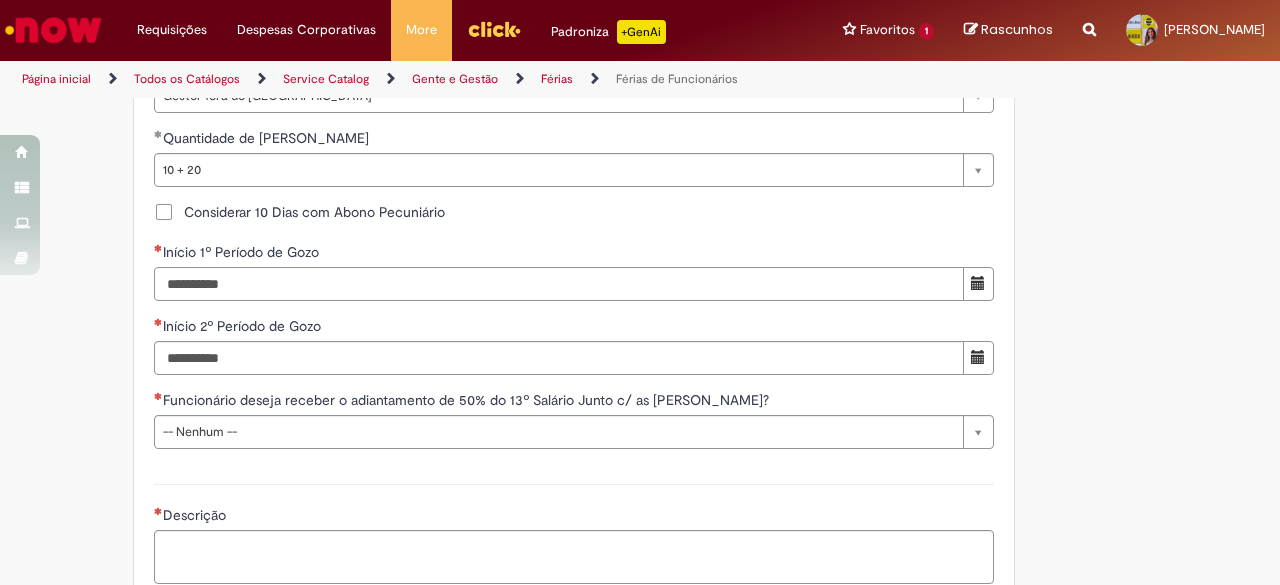 click on "Início 1º Período de Gozo" at bounding box center (559, 284) 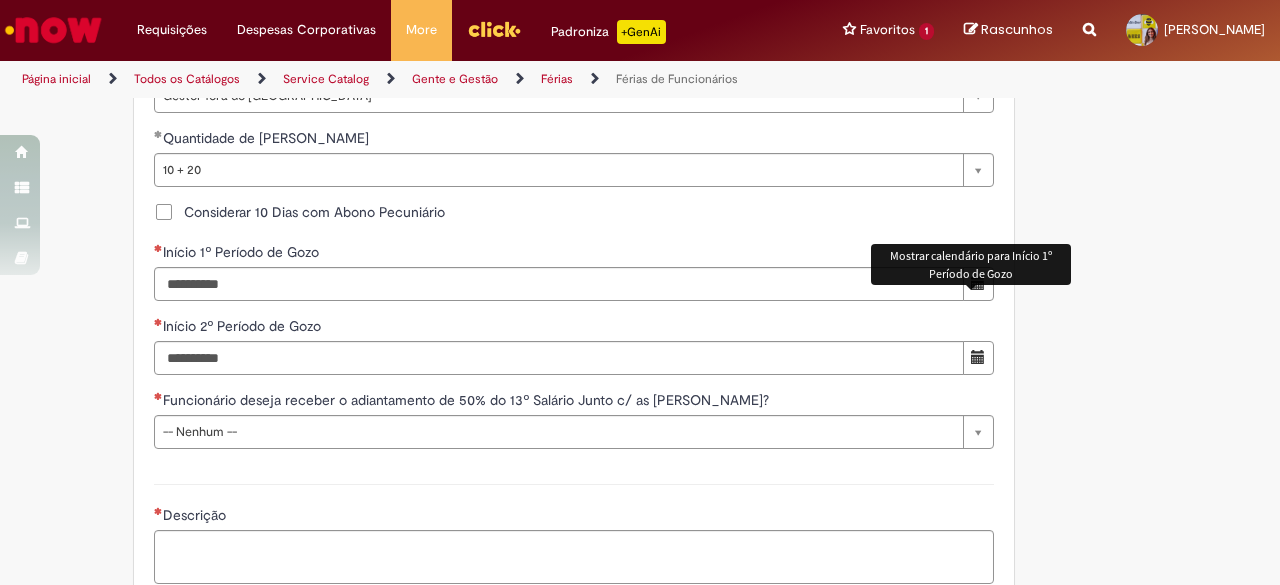 click at bounding box center (978, 283) 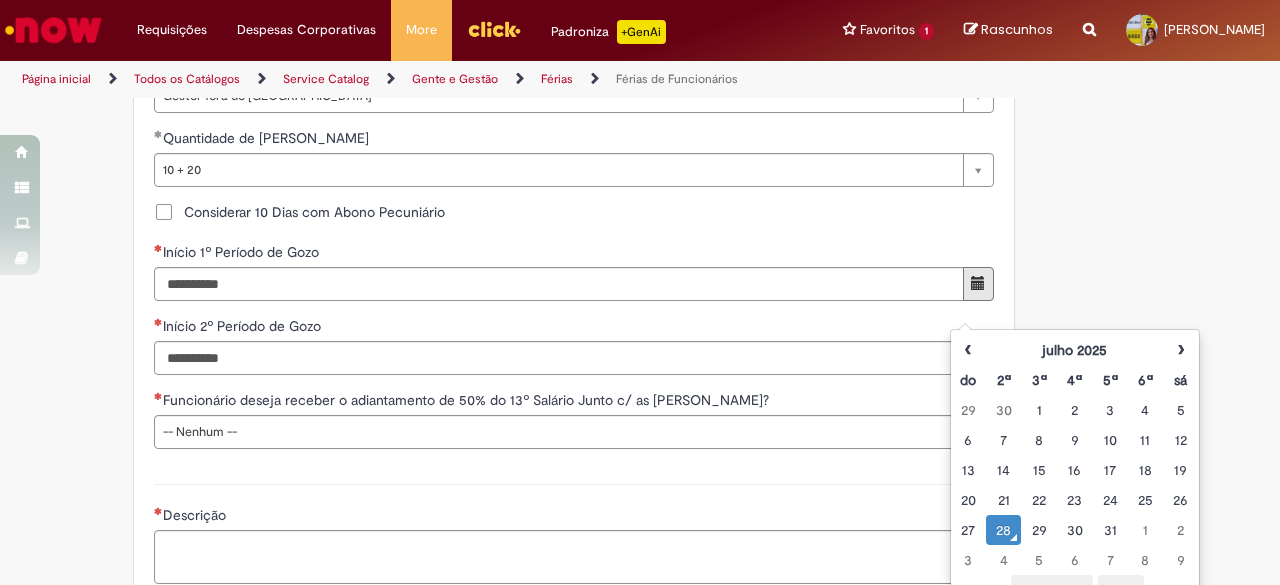 scroll, scrollTop: 1374, scrollLeft: 0, axis: vertical 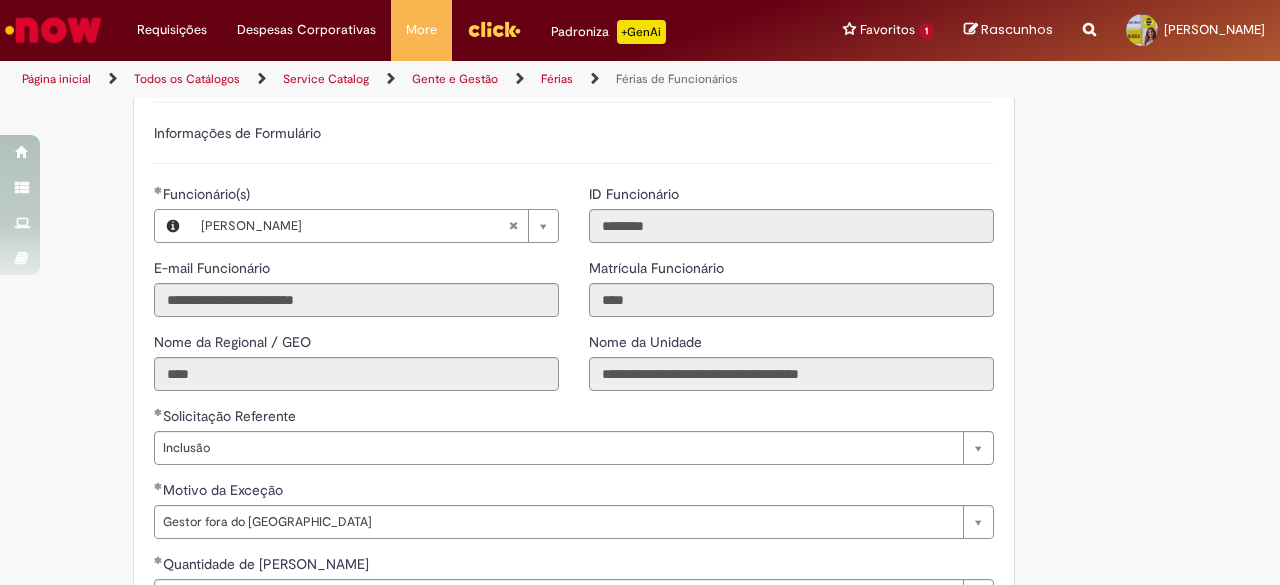 click on "E-mail Funcionário" at bounding box center (356, 270) 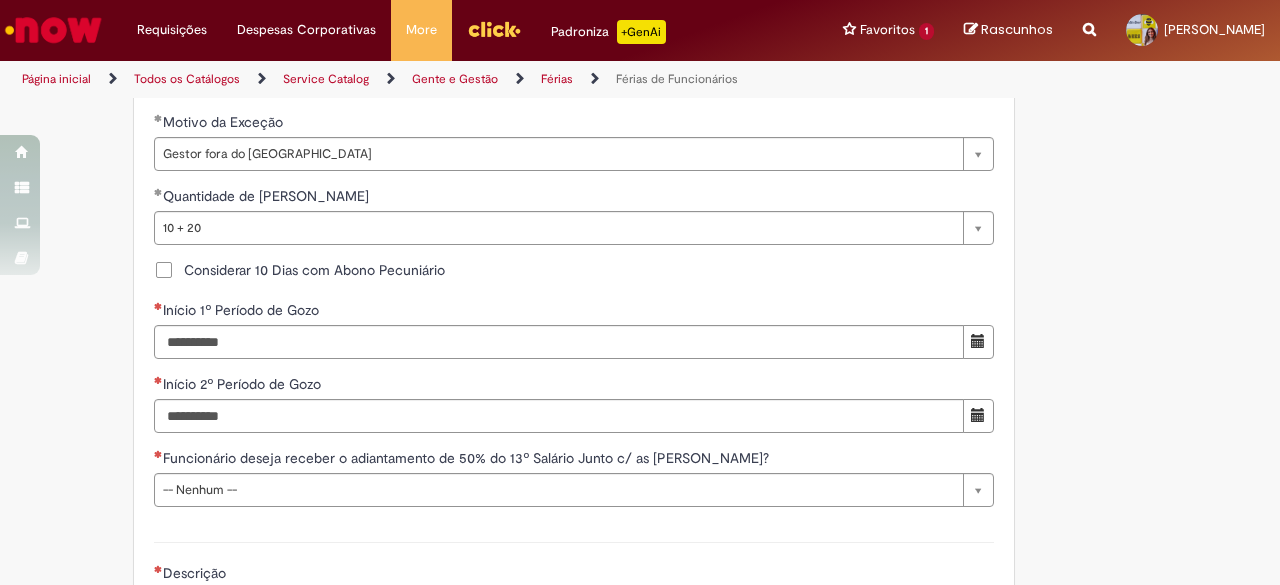 scroll, scrollTop: 1774, scrollLeft: 0, axis: vertical 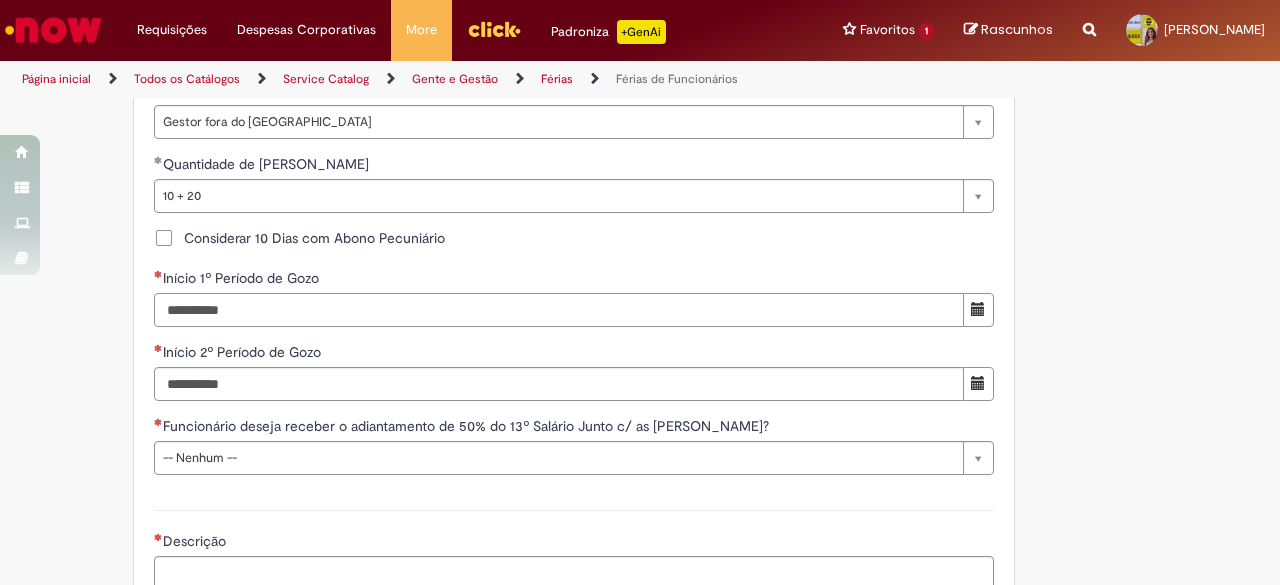 click on "Início 1º Período de Gozo" at bounding box center [559, 310] 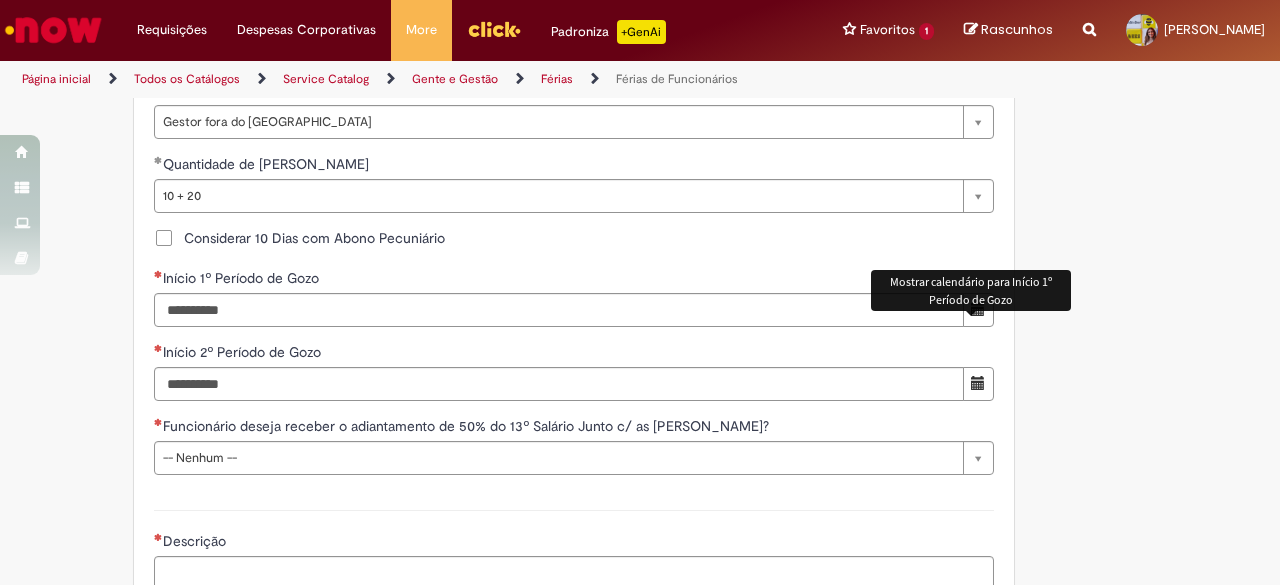 click at bounding box center [978, 309] 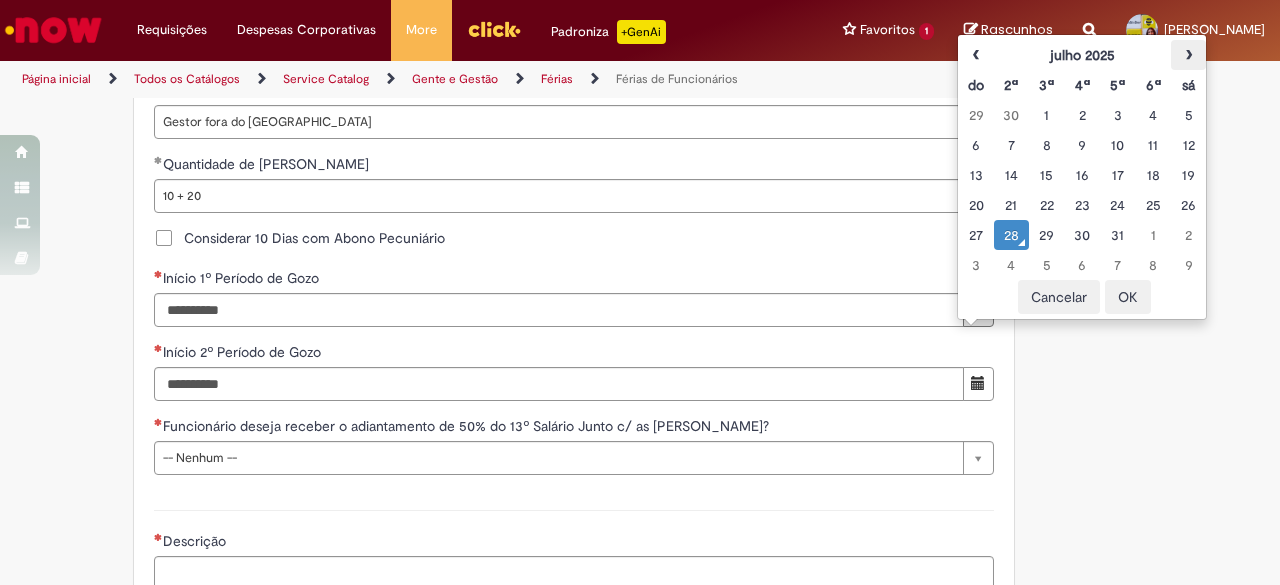 click on "›" at bounding box center (1188, 55) 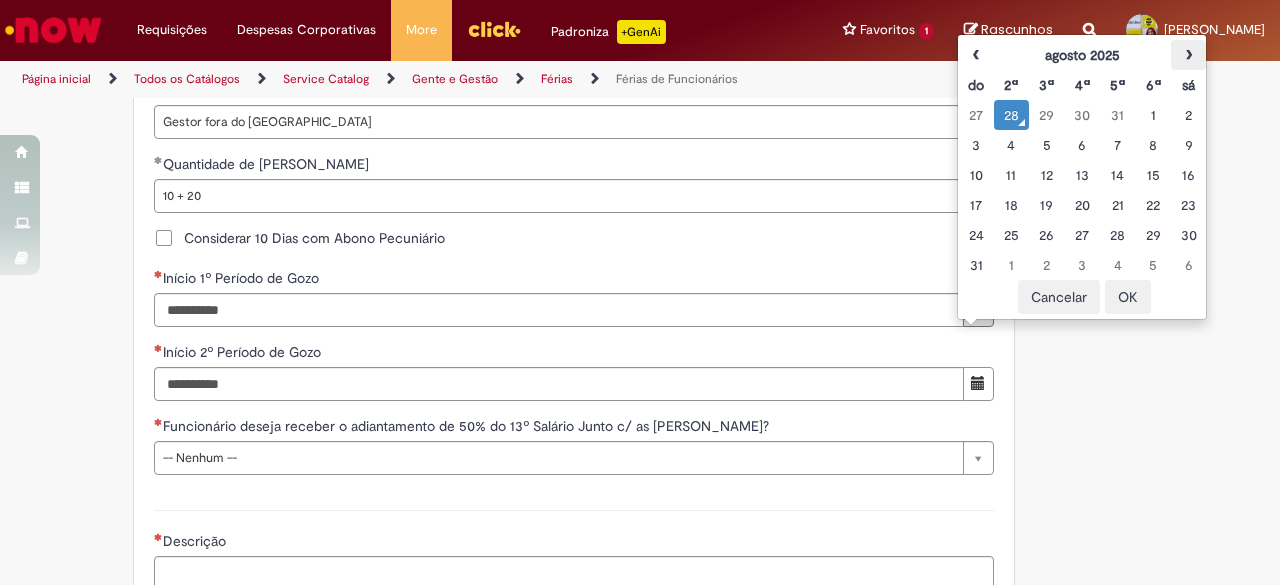 click on "›" at bounding box center [1188, 55] 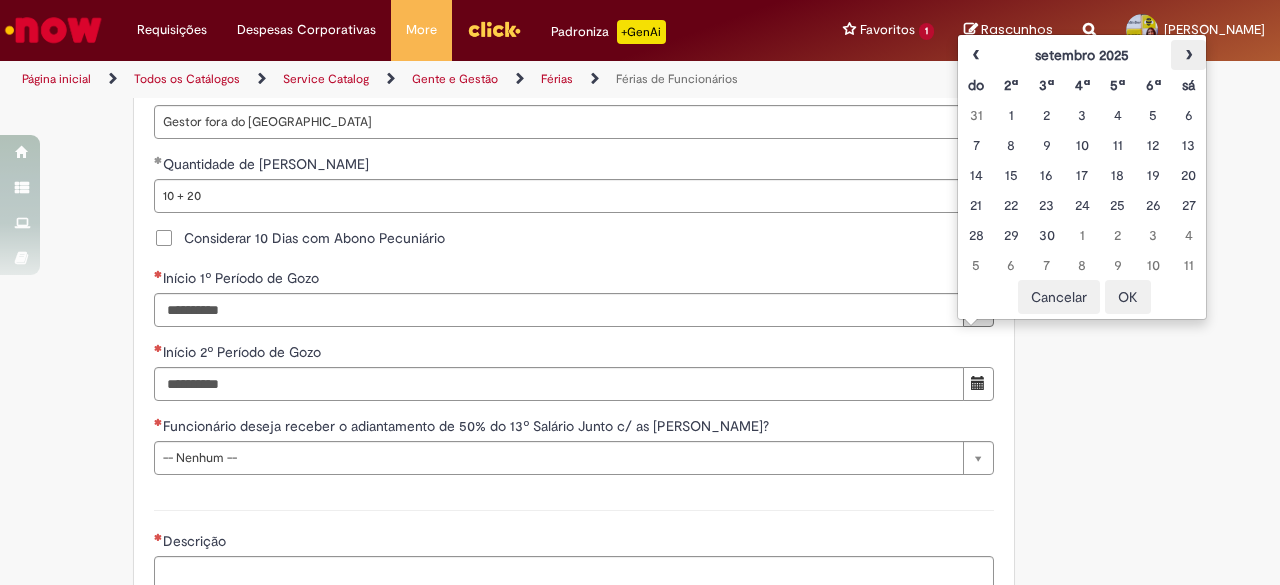 click on "›" at bounding box center [1188, 55] 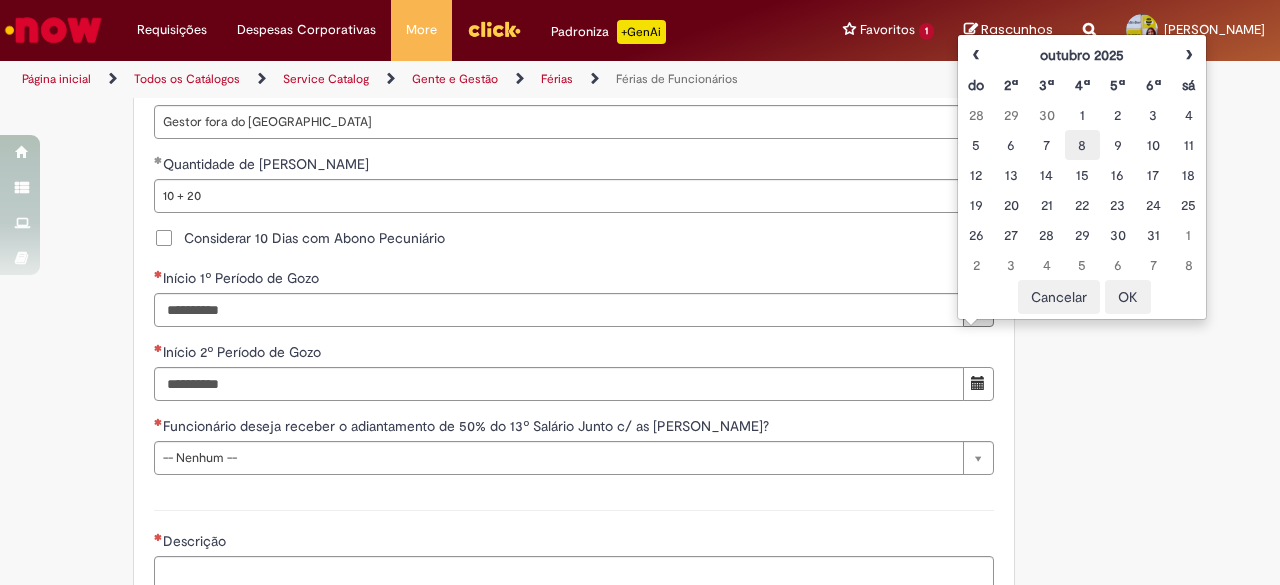 click on "8" at bounding box center [1082, 145] 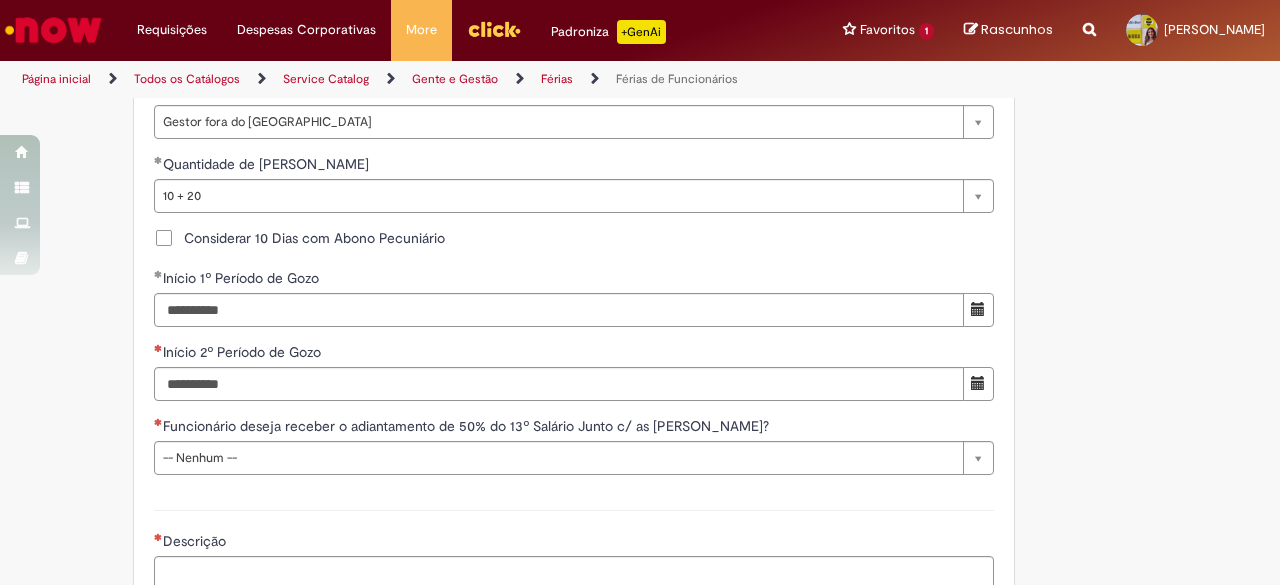 click on "Adicionar a Favoritos
Férias de Funcionários
Oferta destinada para esclarecimento de dúvidas e inclusões/exceções/cancelamentos de férias por exceções.
Utilize esta oferta:
Para ajustar, cancelar ou incluir férias com menos de 35 dias para o início;
Para fracionar suas férias em 03 períodos (se elegível);
Caso Click apresente alguma instabilidade no serviço de Férias que, mesmo após você abrir um  incidente  (e tiver evidência do número), não for corrigido por completo ou  em tempo de ajustar no próprio sistema;
> Para incluir, alterar ou cancelar Férias dentro do prazo de 35 dias de antecedência, é só acessar  Portal Click  > Você > Férias; > Para acessar a Diretriz de Férias, basta  clicar aqui
> Ficou com dúvidas sobre Férias via Termo? É só acessar a   FAQ – Fluxo de alteração de férias por exceção no Click Dúvidas Trabalhistas ." at bounding box center (640, -333) 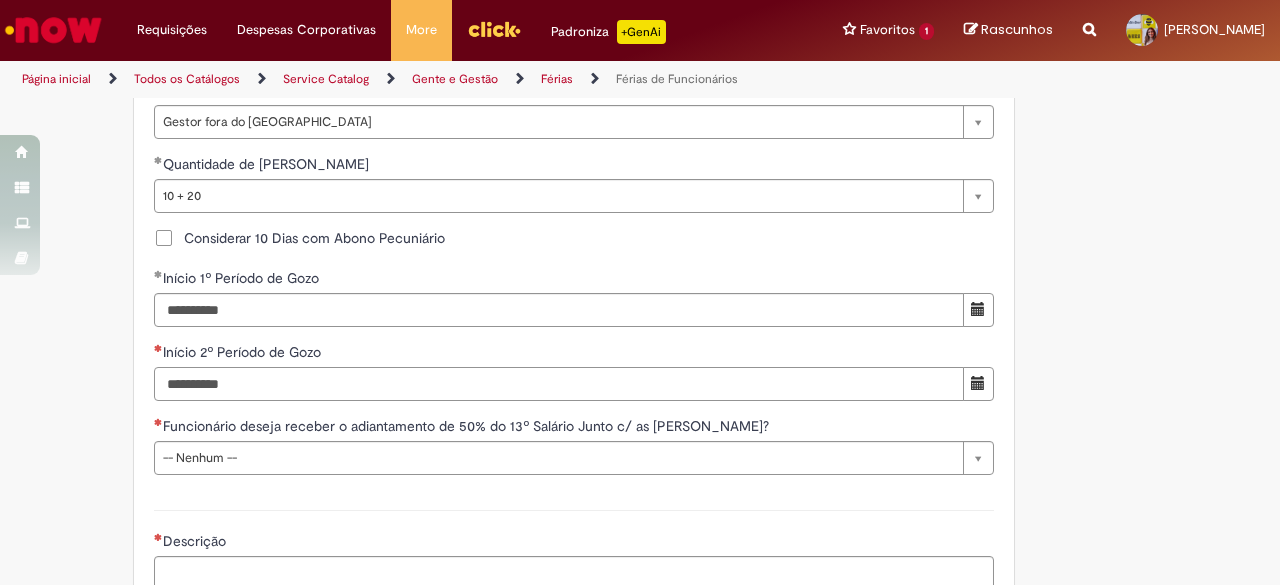 click on "Início 2º Período de Gozo" at bounding box center (559, 384) 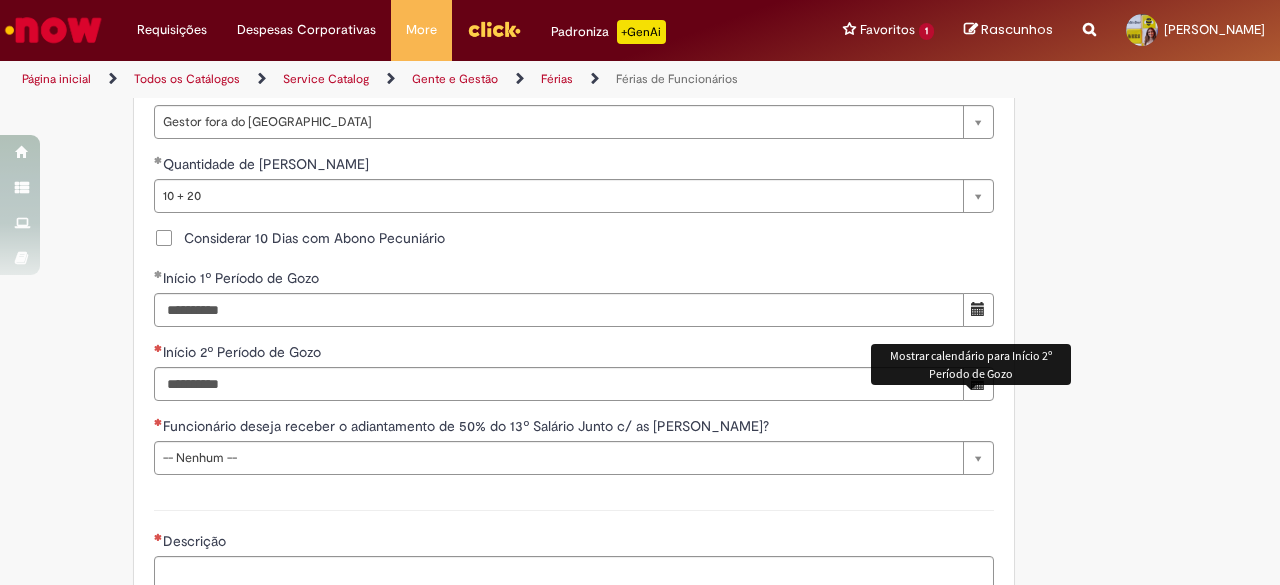 click at bounding box center [978, 384] 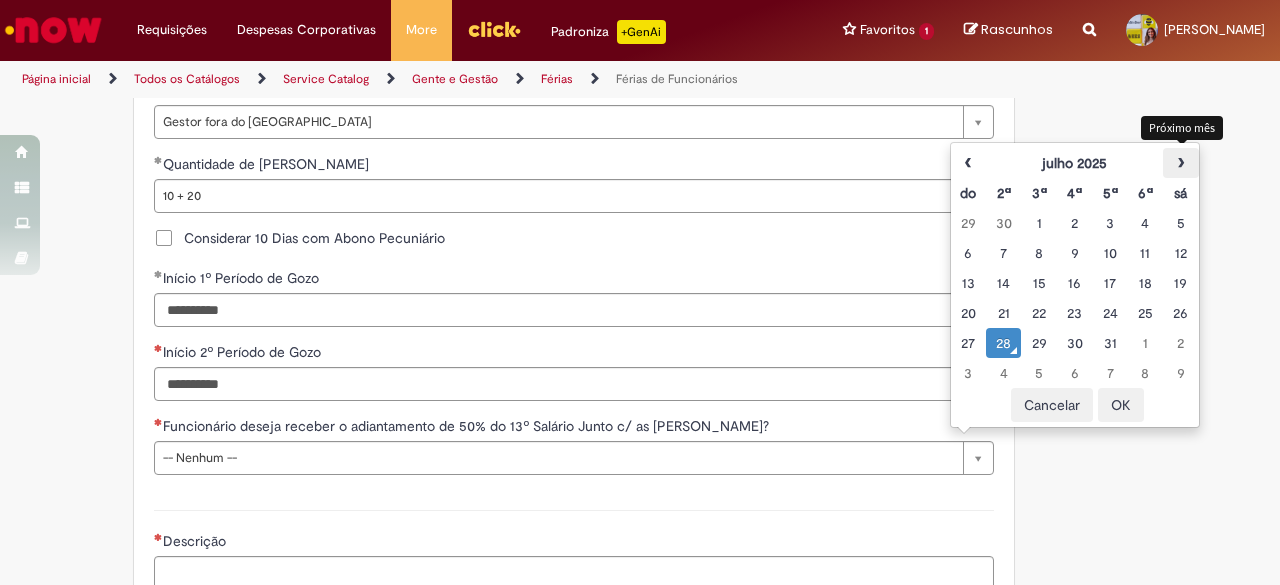 click on "›" at bounding box center [1180, 163] 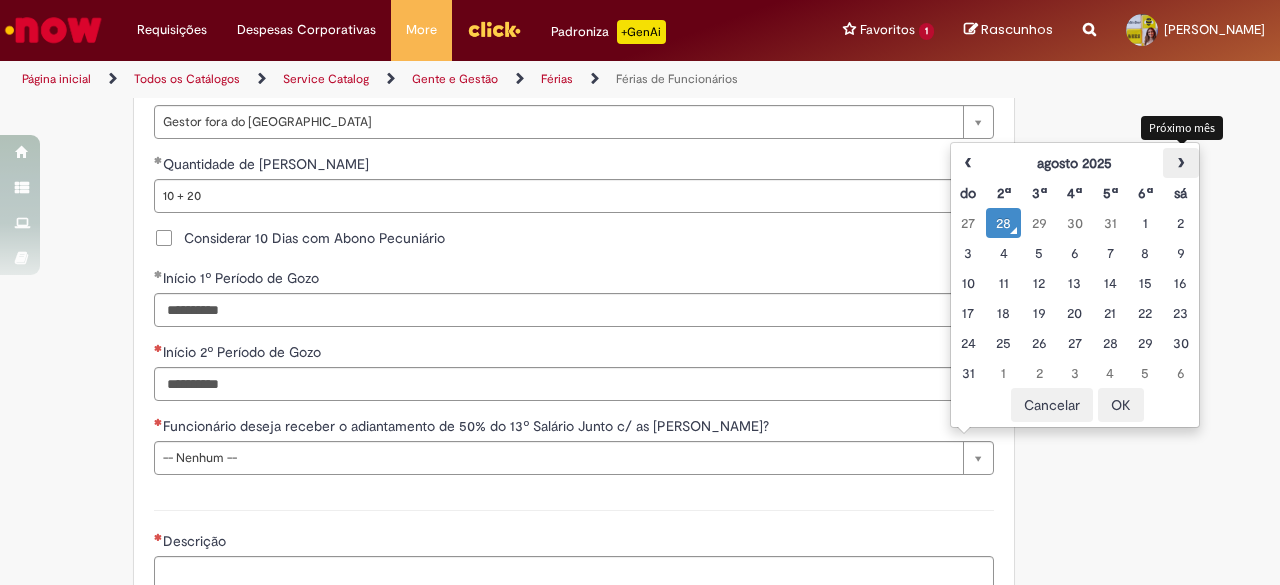 click on "›" at bounding box center (1180, 163) 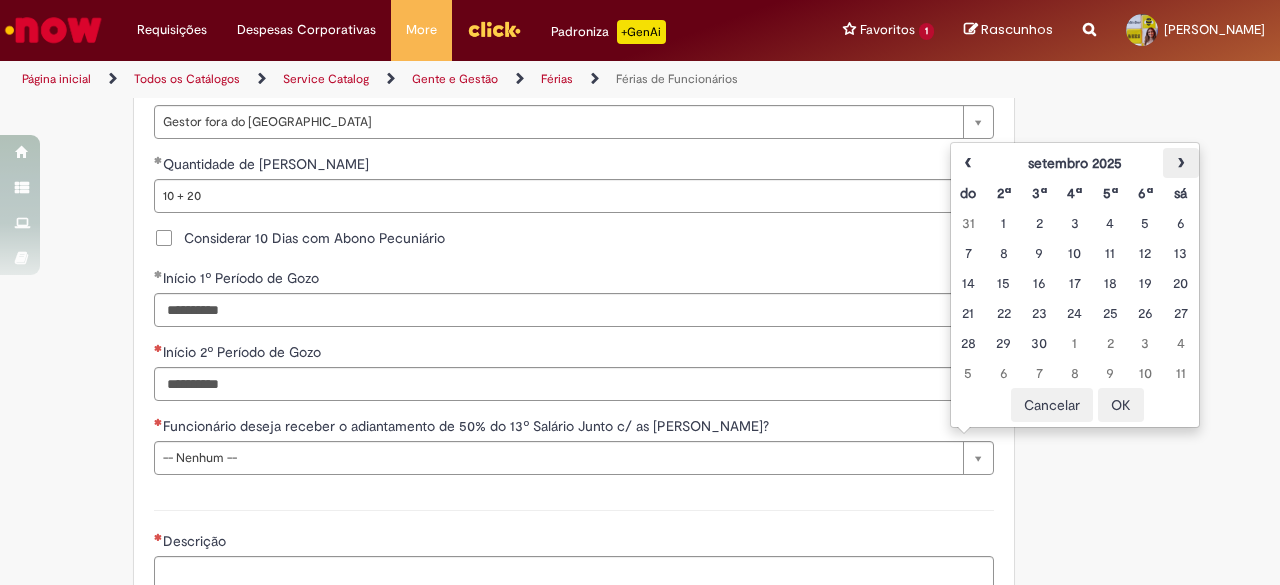 click on "›" at bounding box center (1180, 163) 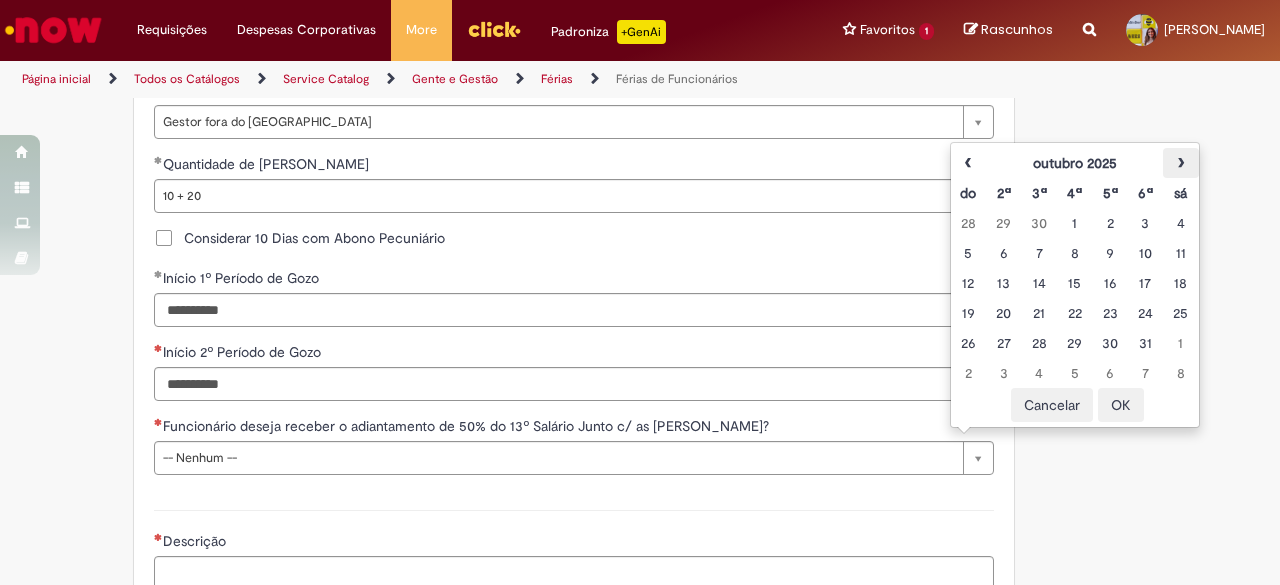 click on "›" at bounding box center (1180, 163) 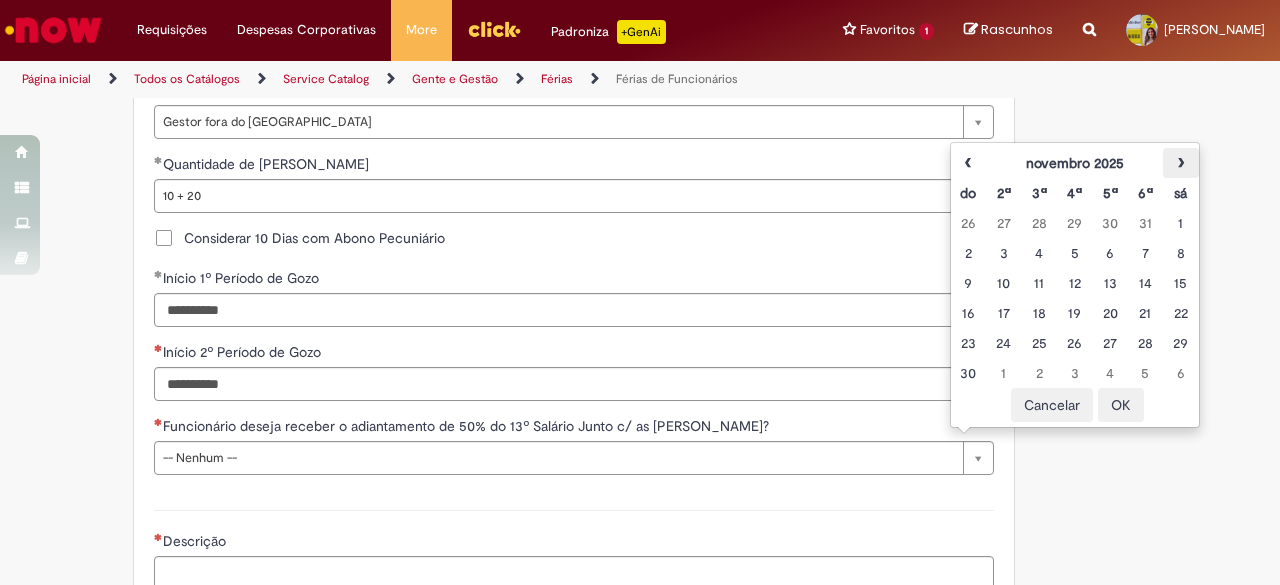 click on "›" at bounding box center (1180, 163) 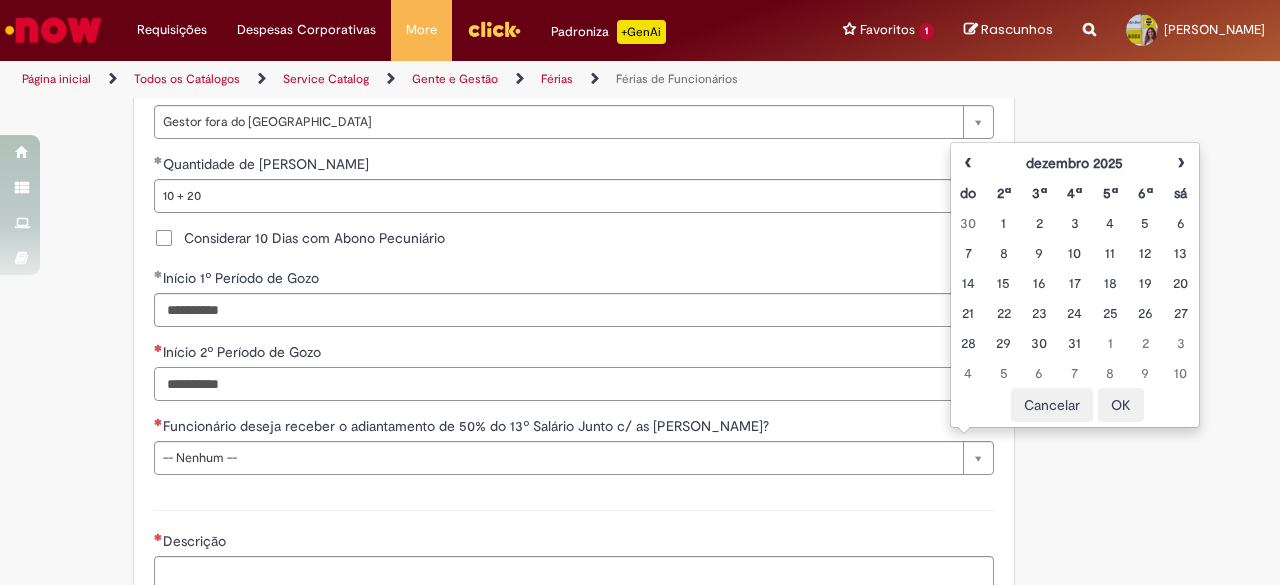 click on "Início 2º Período de Gozo" at bounding box center (559, 384) 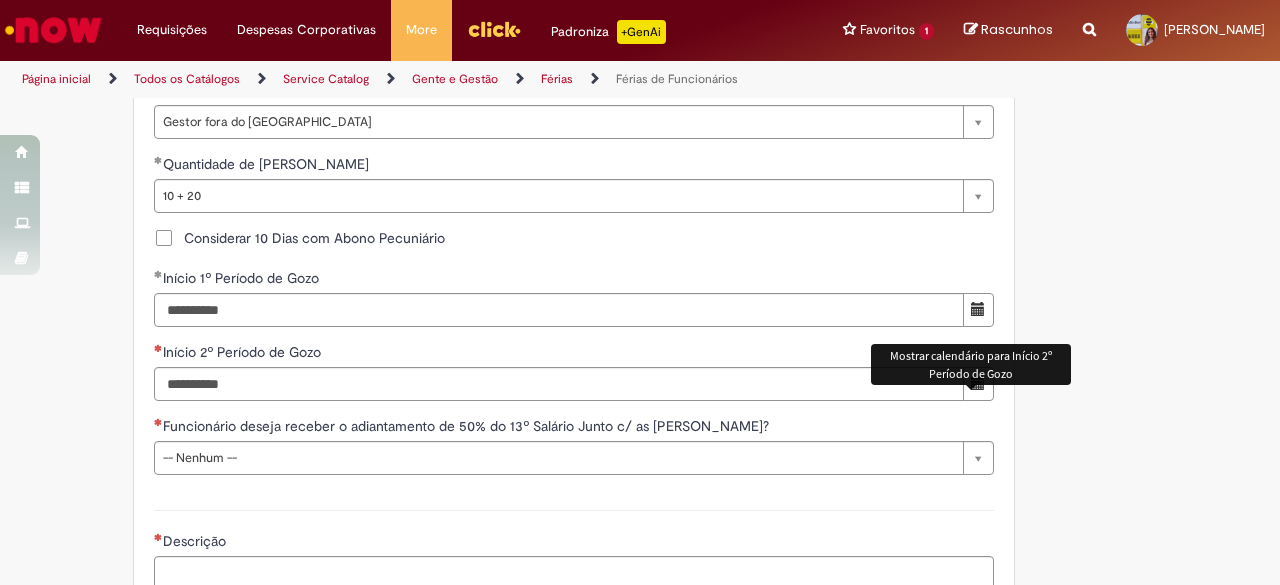 click at bounding box center (978, 384) 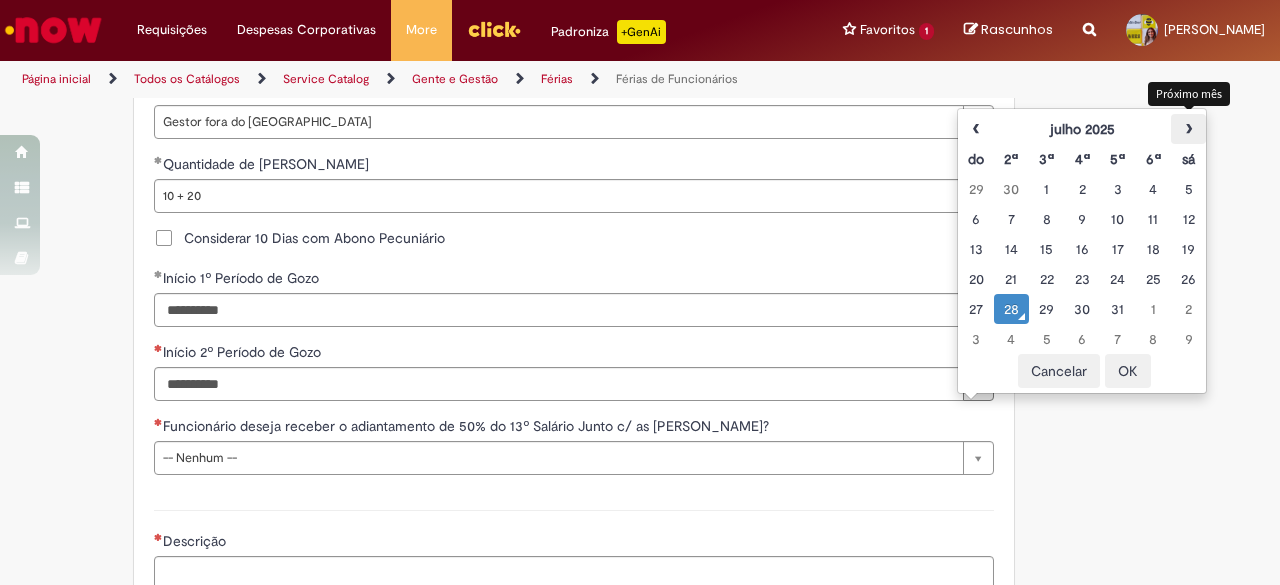 click on "›" at bounding box center [1188, 129] 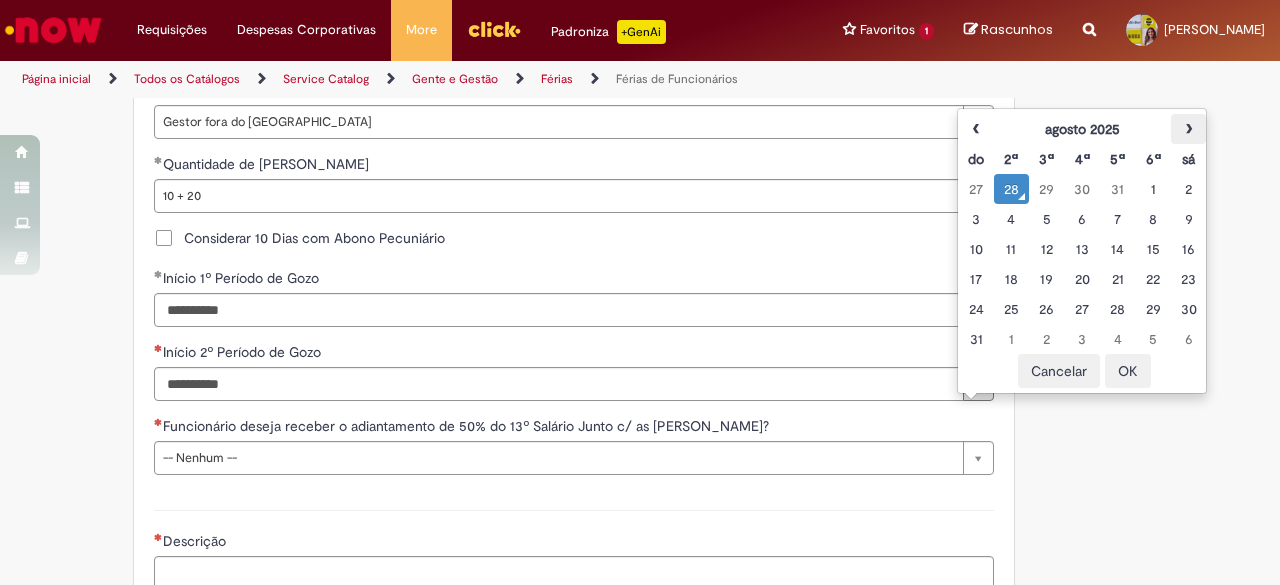 click on "›" at bounding box center [1188, 129] 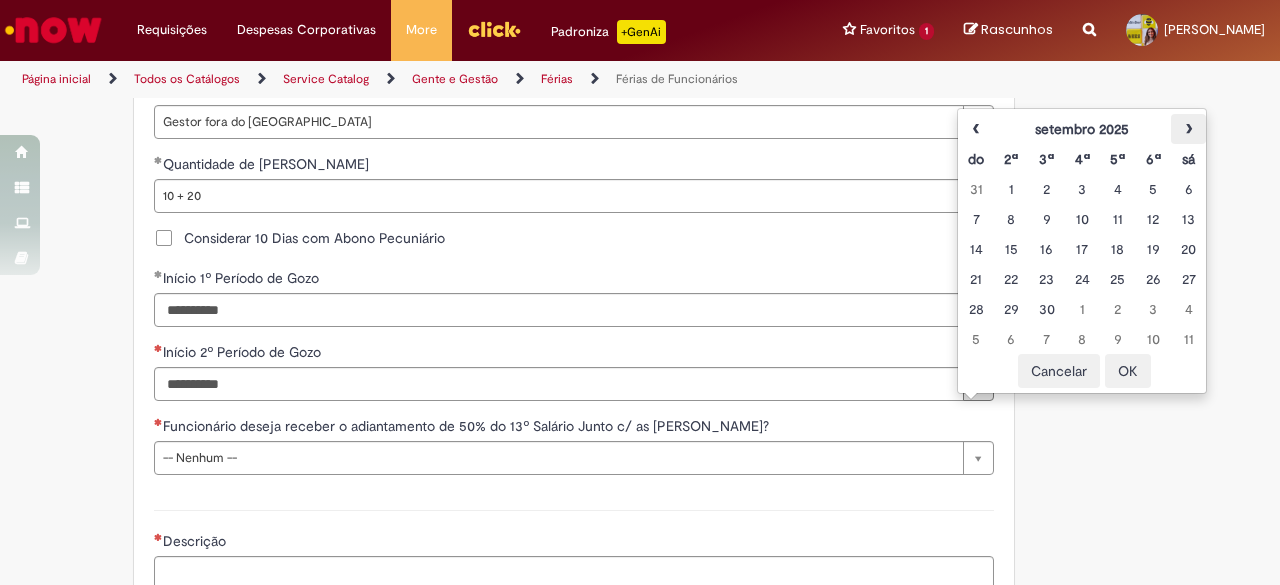 click on "›" at bounding box center (1188, 129) 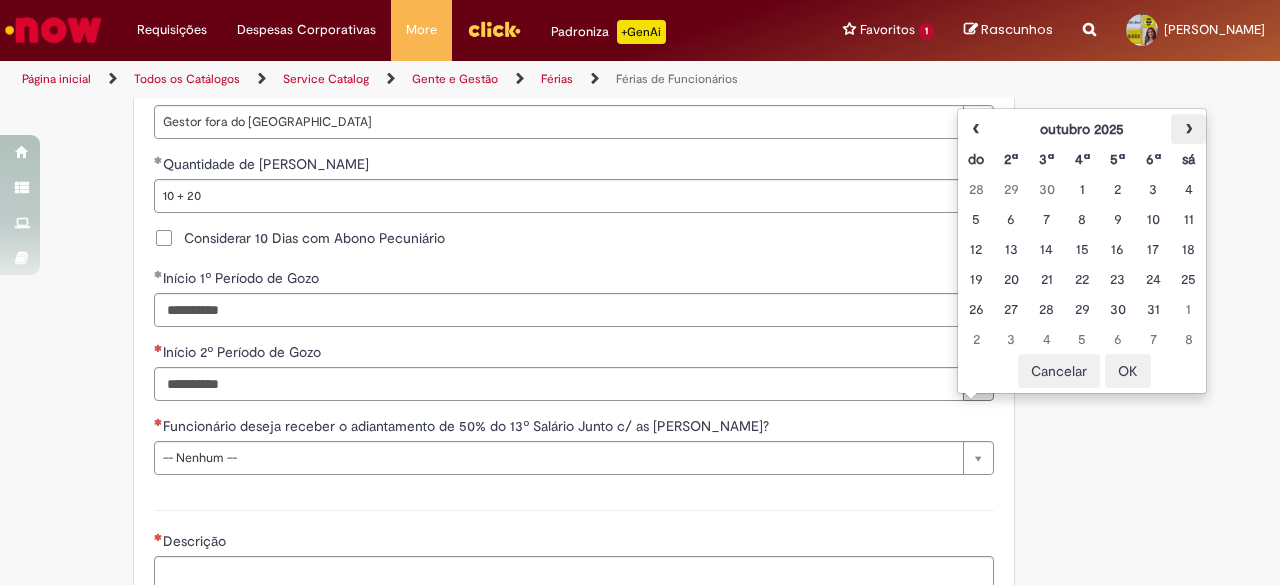 click on "›" at bounding box center [1188, 129] 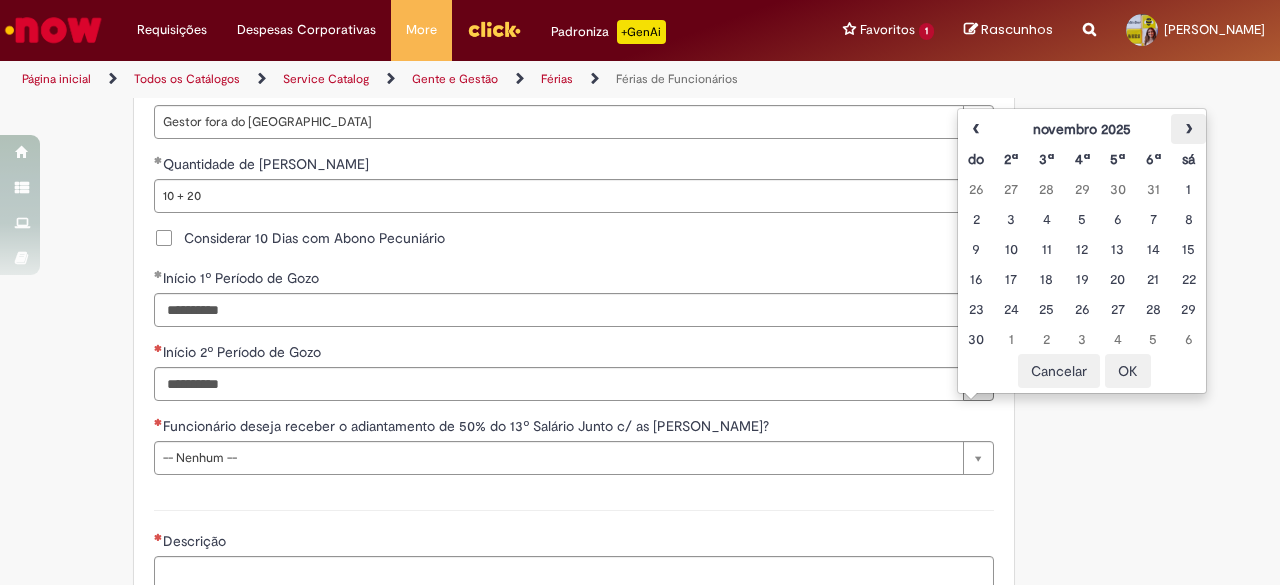 click on "›" at bounding box center [1188, 129] 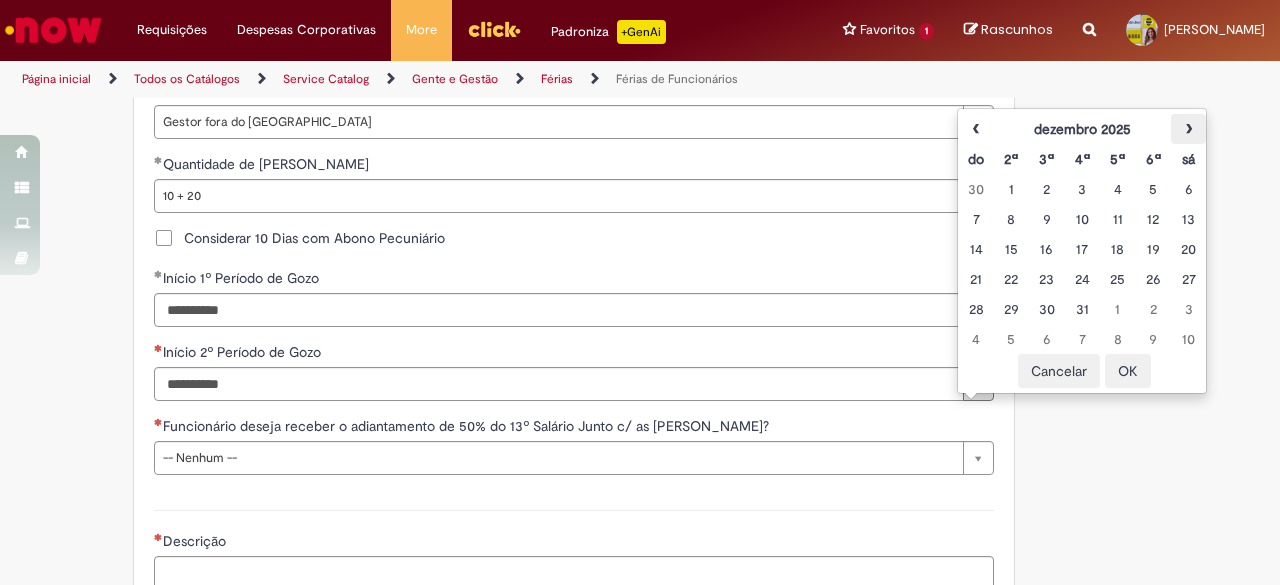 click on "›" at bounding box center [1188, 129] 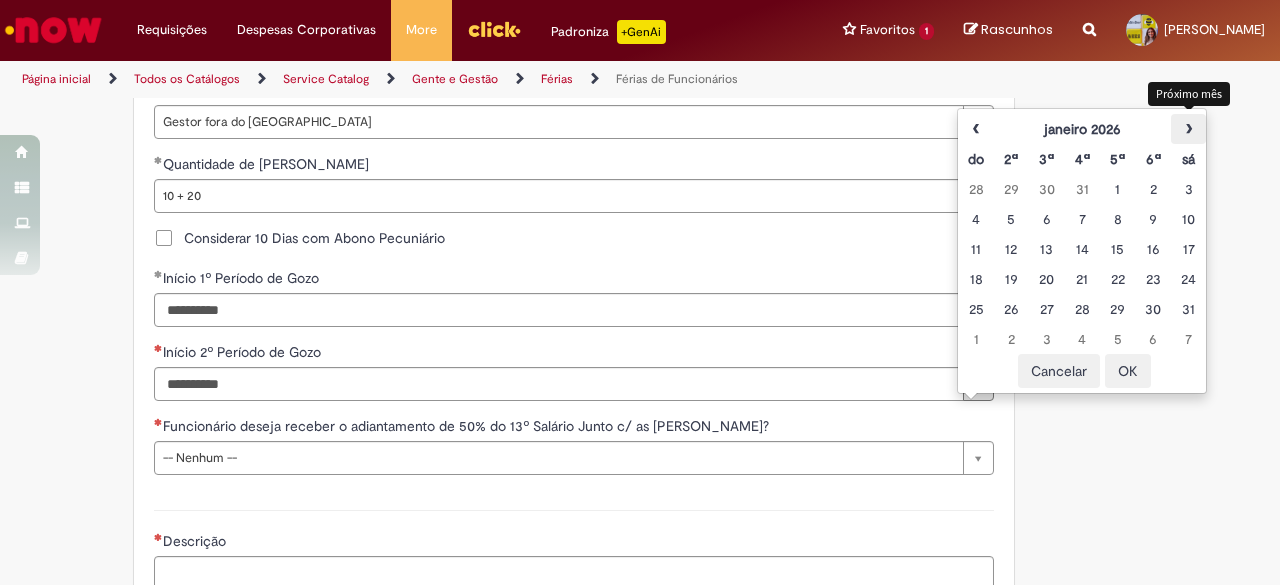 click on "›" at bounding box center [1188, 129] 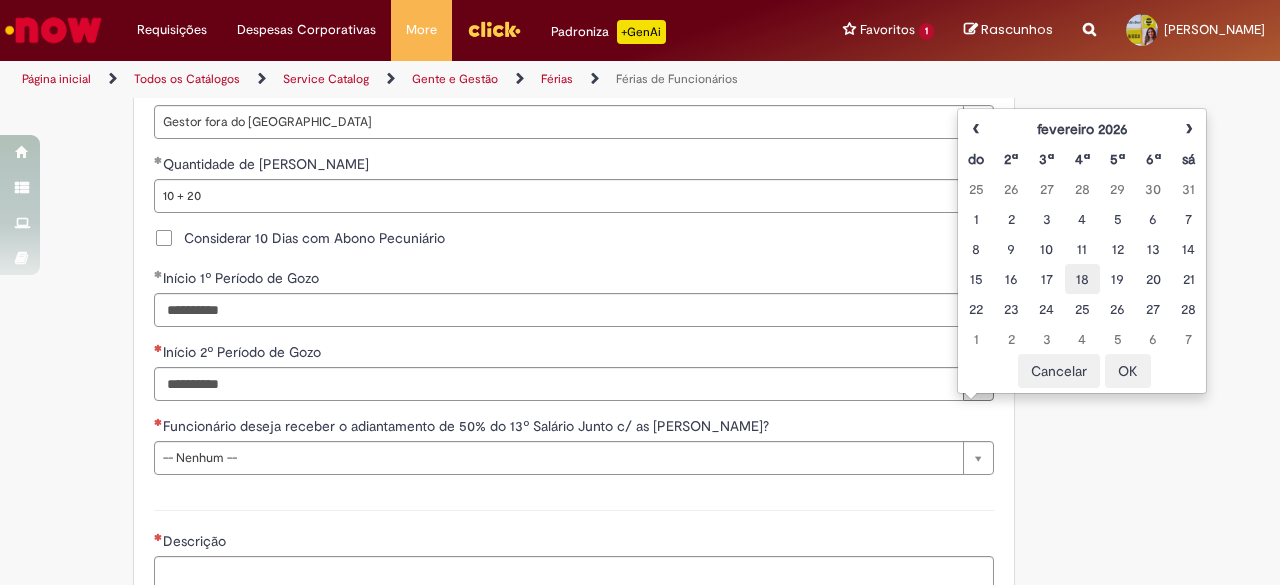 click on "18" at bounding box center [1082, 279] 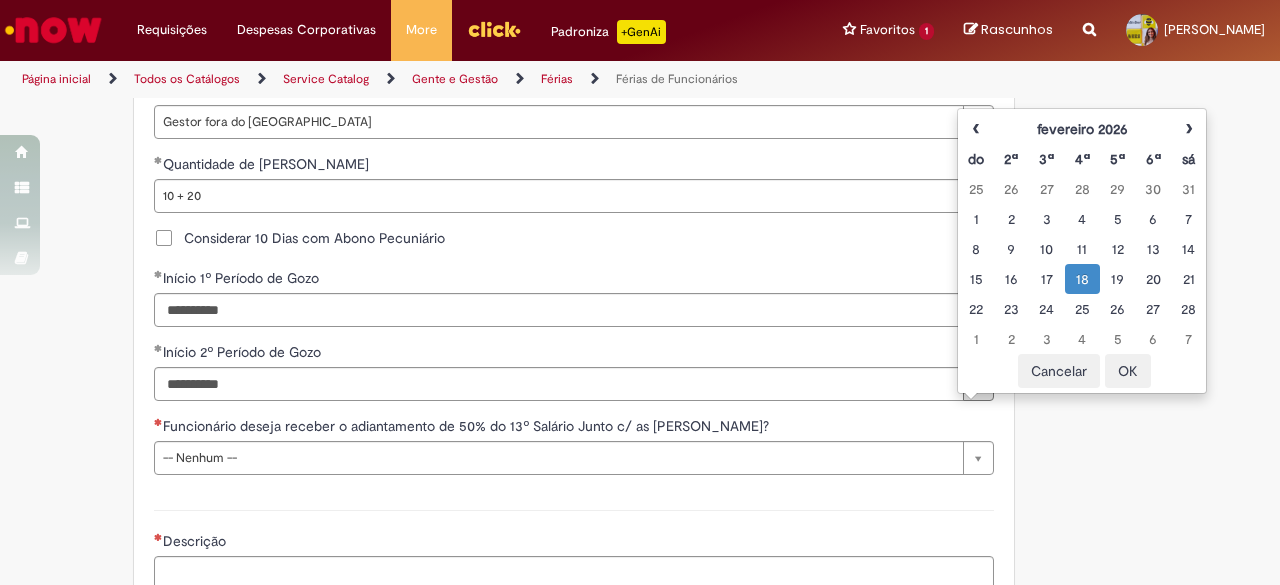 click on "Adicionar a Favoritos
Férias de Funcionários
Oferta destinada para esclarecimento de dúvidas e inclusões/exceções/cancelamentos de férias por exceções.
Utilize esta oferta:
Para ajustar, cancelar ou incluir férias com menos de 35 dias para o início;
Para fracionar suas férias em 03 períodos (se elegível);
Caso Click apresente alguma instabilidade no serviço de Férias que, mesmo após você abrir um  incidente  (e tiver evidência do número), não for corrigido por completo ou  em tempo de ajustar no próprio sistema;
> Para incluir, alterar ou cancelar Férias dentro do prazo de 35 dias de antecedência, é só acessar  Portal Click  > Você > Férias; > Para acessar a Diretriz de Férias, basta  clicar aqui
> Ficou com dúvidas sobre Férias via Termo? É só acessar a   FAQ – Fluxo de alteração de férias por exceção no Click Dúvidas Trabalhistas ." at bounding box center [640, -333] 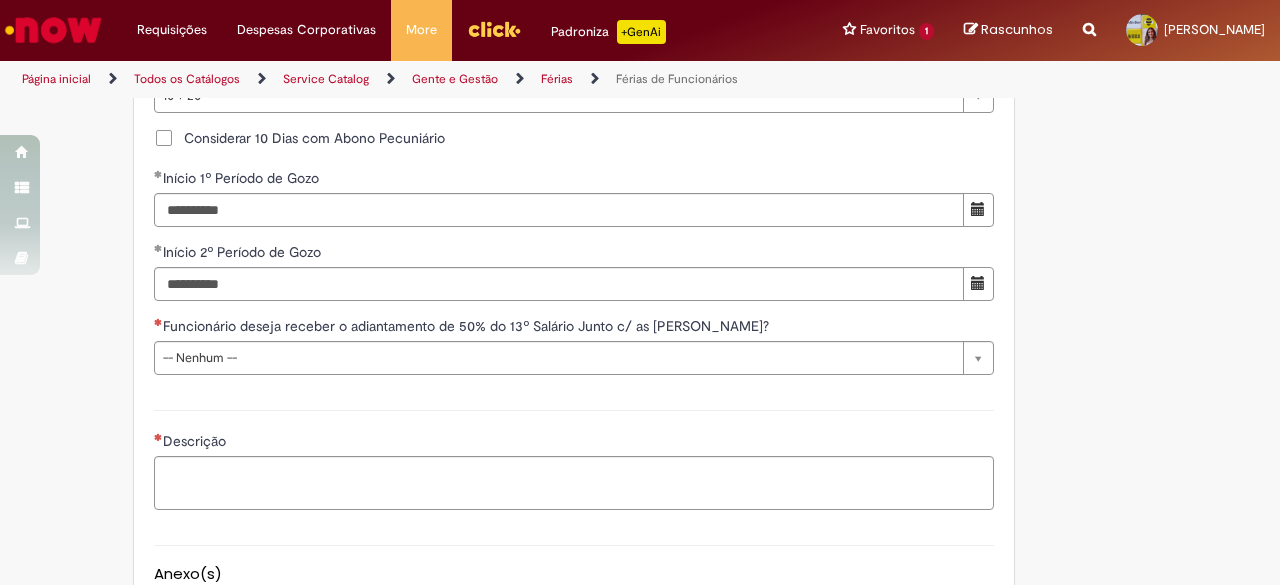 scroll, scrollTop: 1974, scrollLeft: 0, axis: vertical 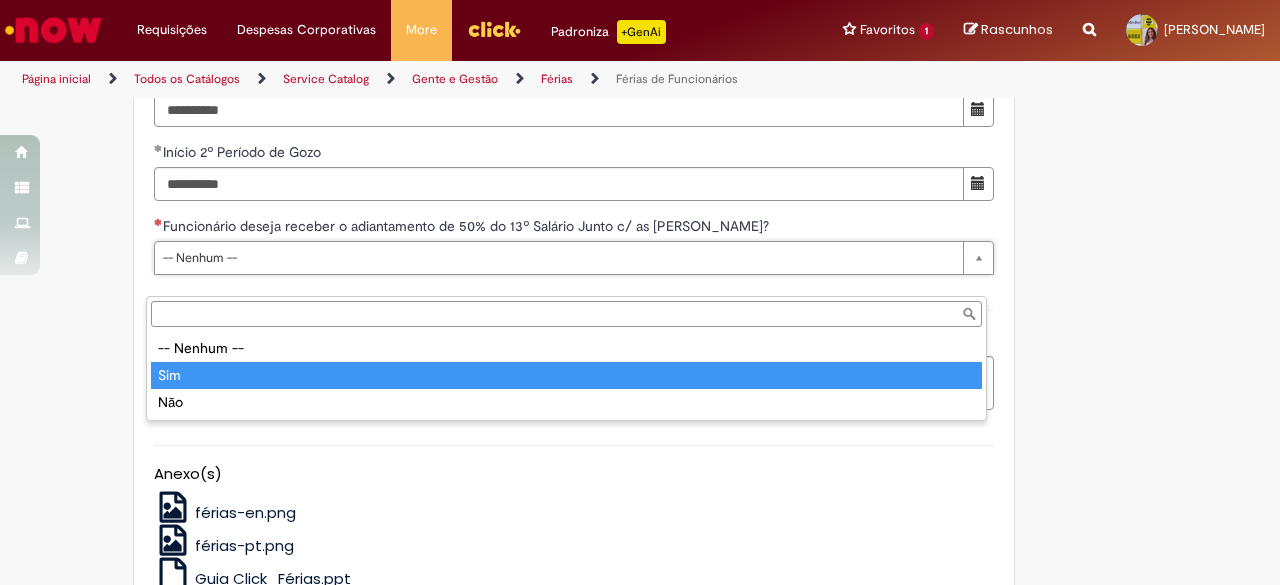 type on "***" 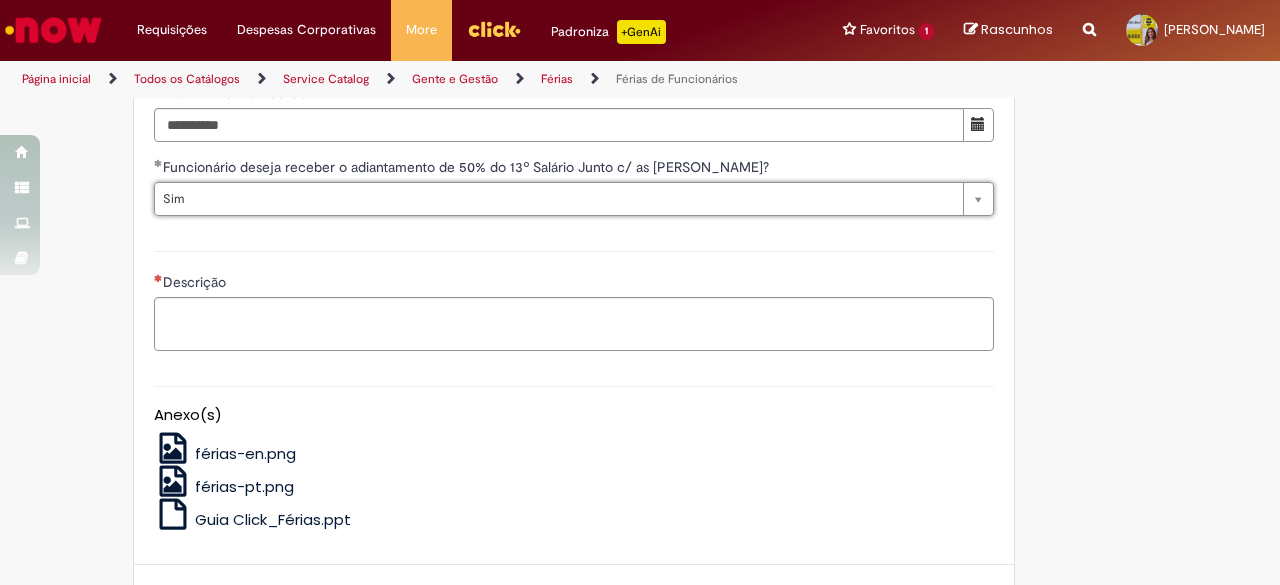 scroll, scrollTop: 2074, scrollLeft: 0, axis: vertical 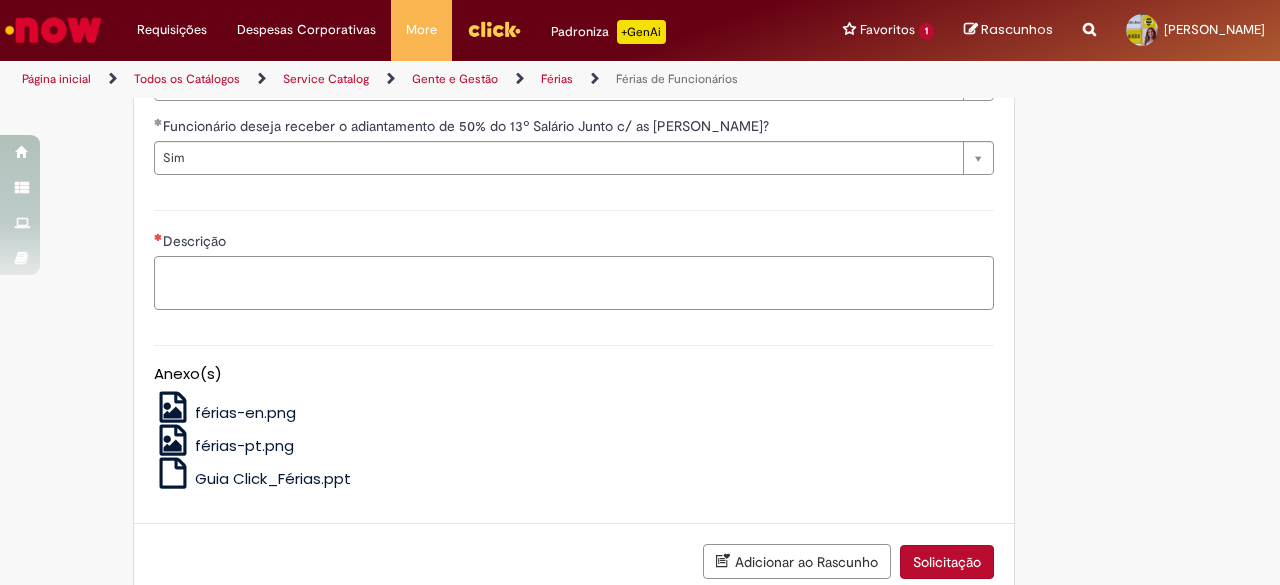 click on "Descrição" at bounding box center (574, 282) 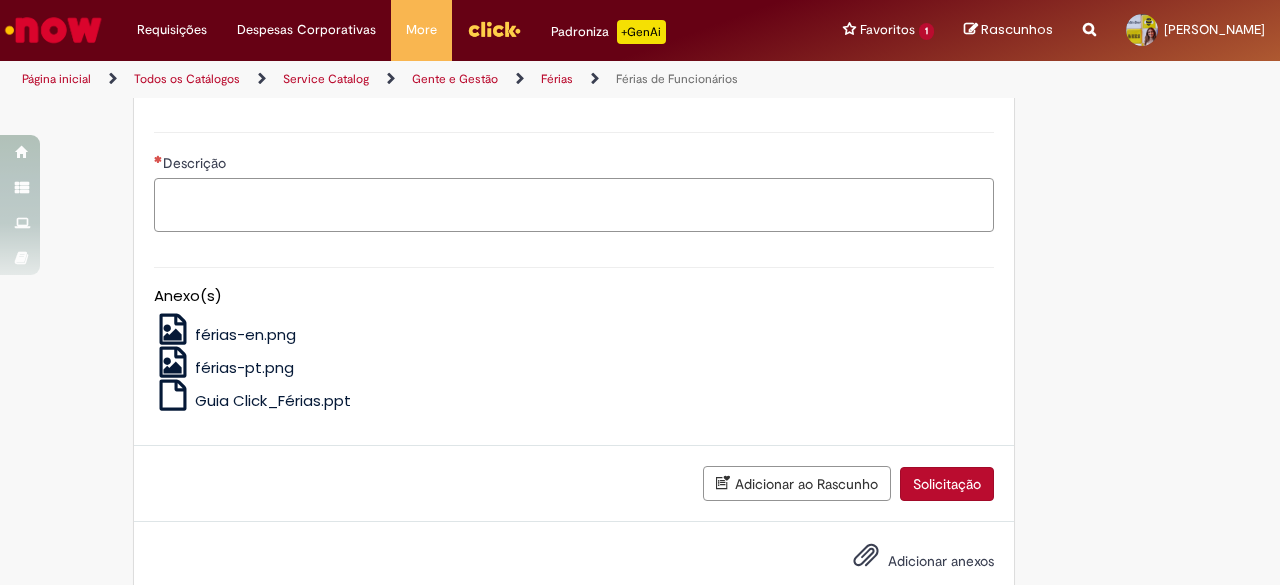 scroll, scrollTop: 2120, scrollLeft: 0, axis: vertical 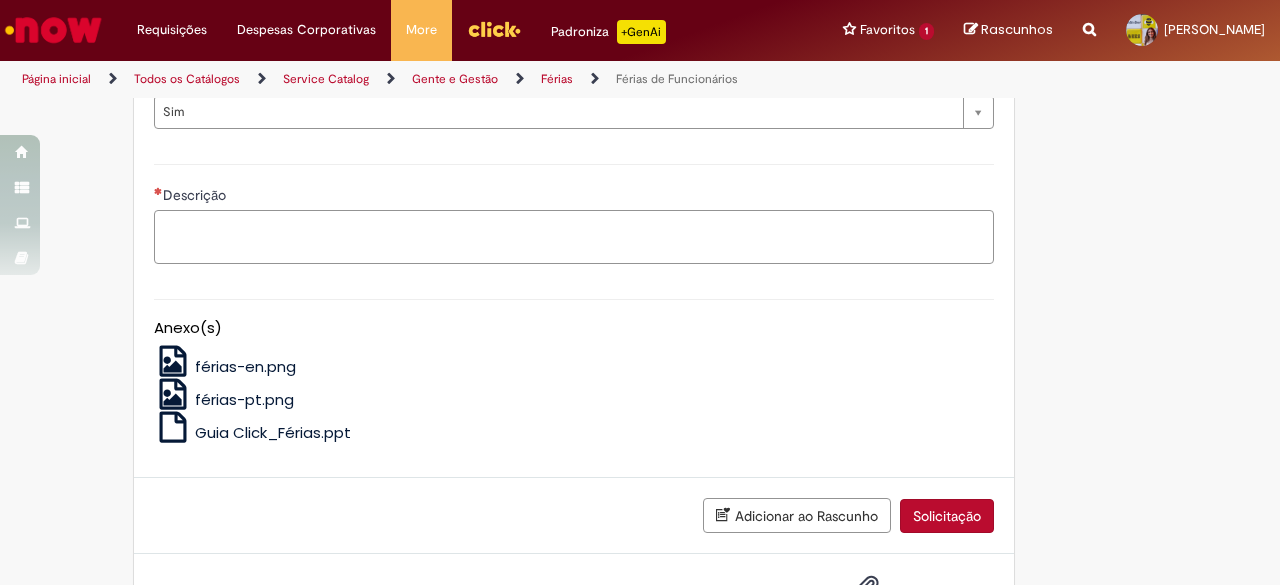 click on "Descrição" at bounding box center (574, 236) 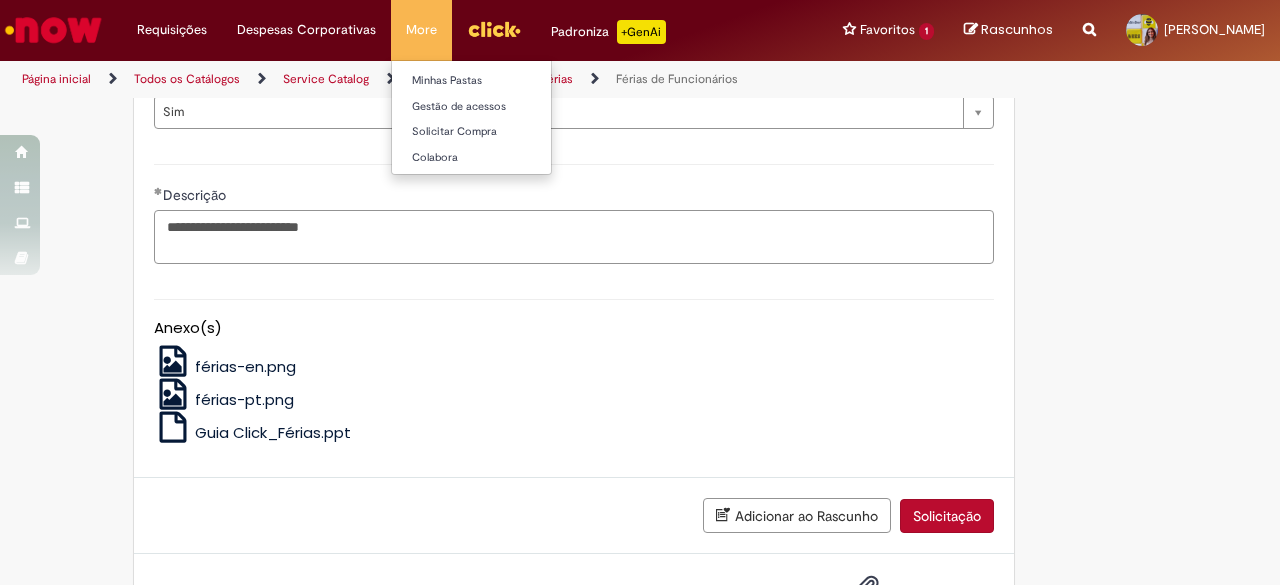 type on "**********" 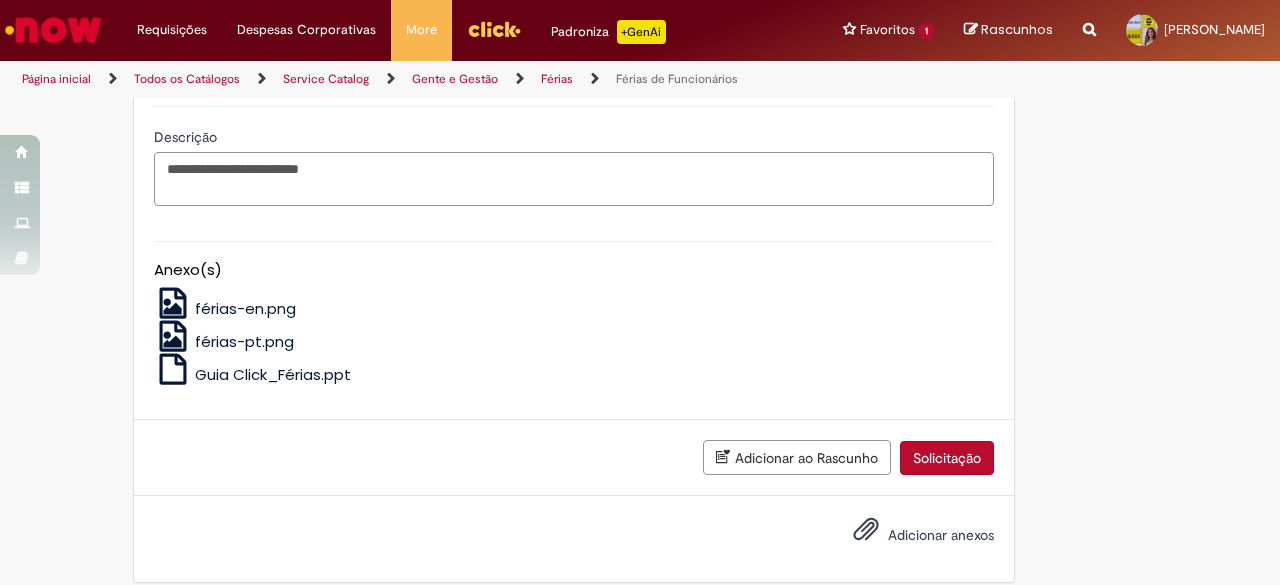 scroll, scrollTop: 2220, scrollLeft: 0, axis: vertical 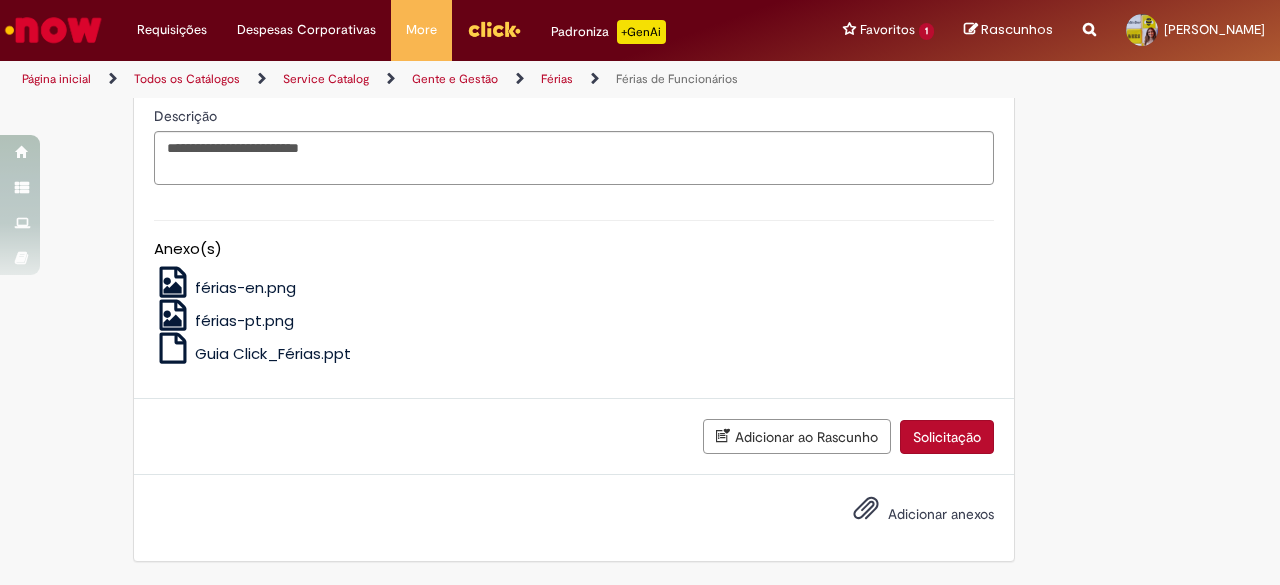 click on "Solicitação" at bounding box center [947, 437] 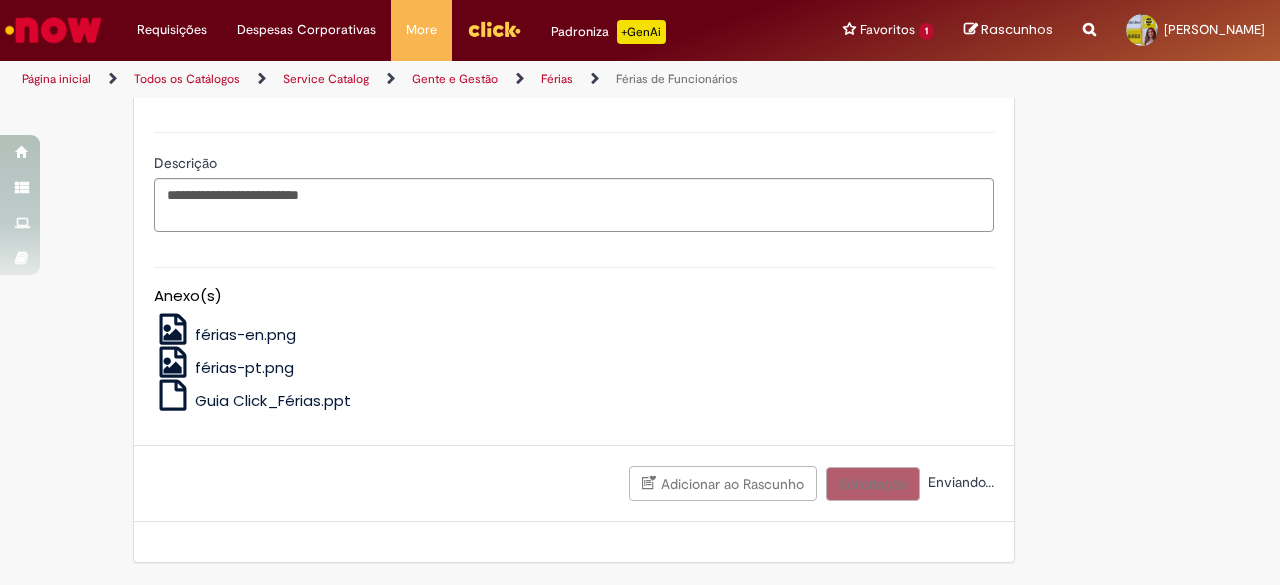 scroll, scrollTop: 2175, scrollLeft: 0, axis: vertical 